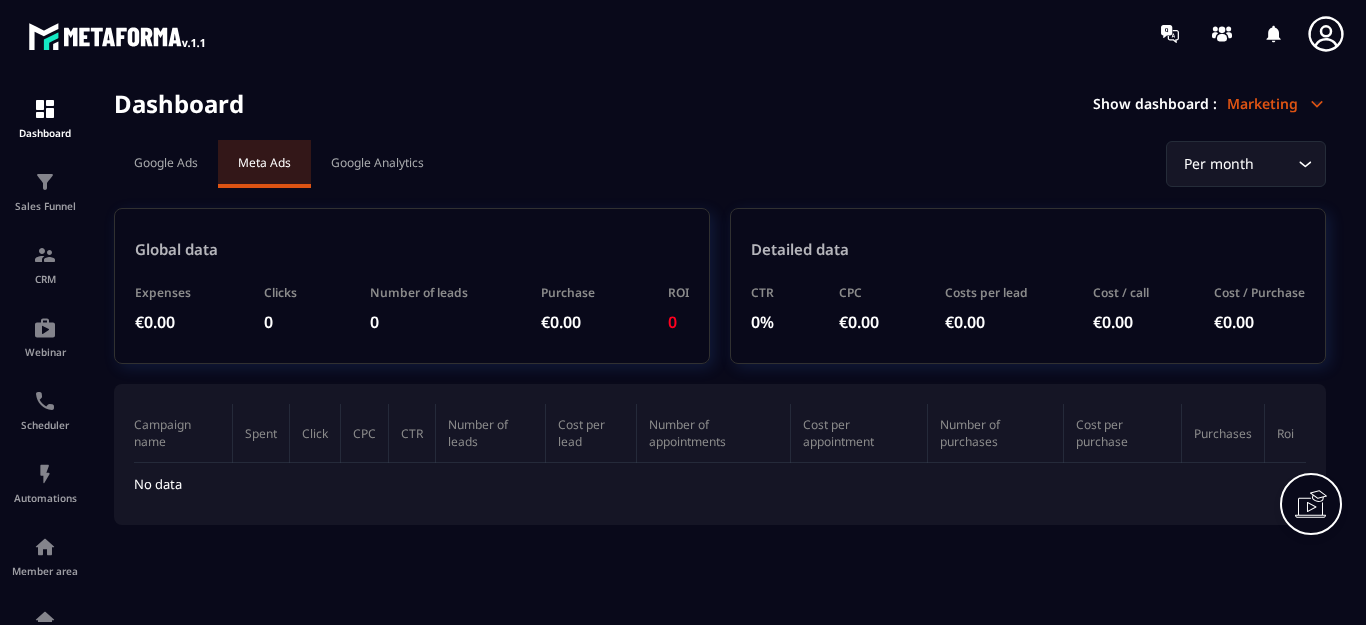 scroll, scrollTop: 0, scrollLeft: 0, axis: both 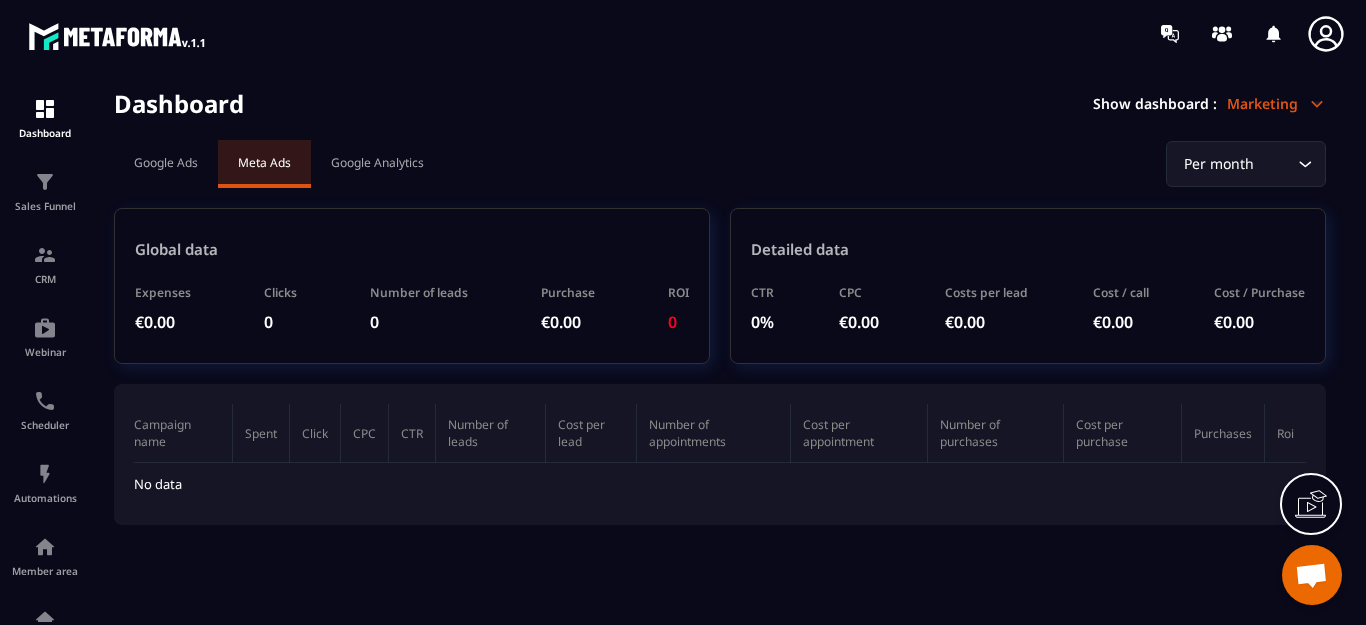 click 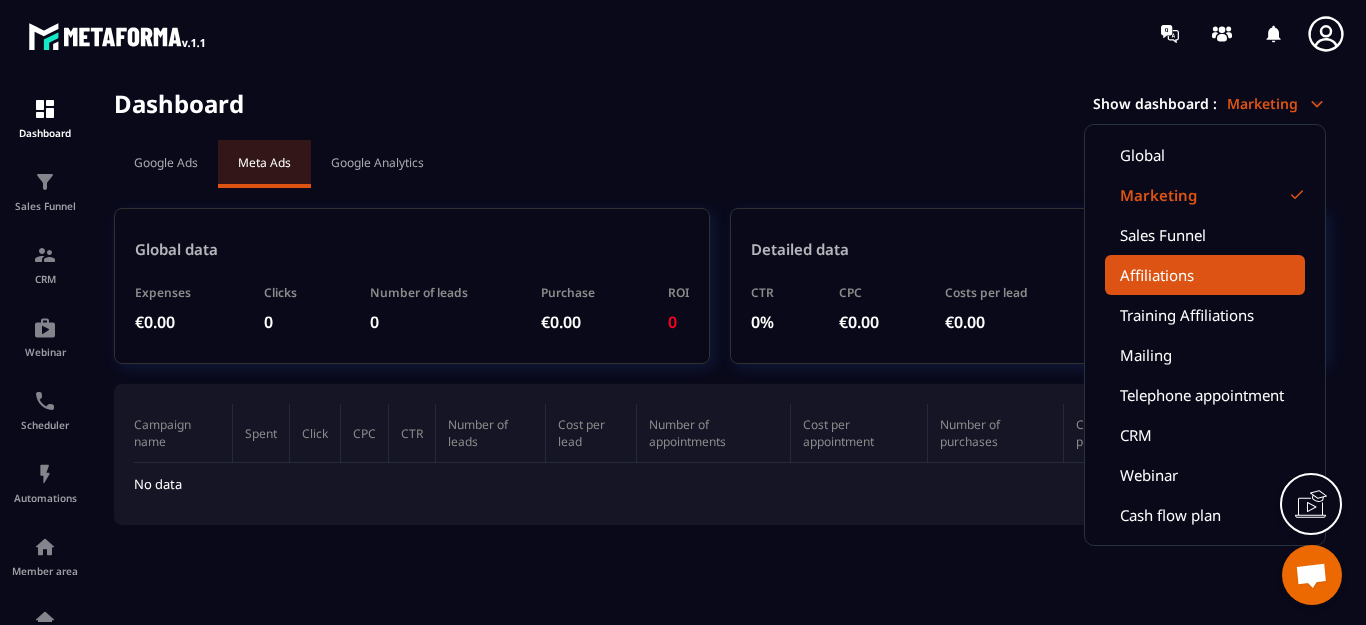 click on "Affiliations" at bounding box center (1205, 275) 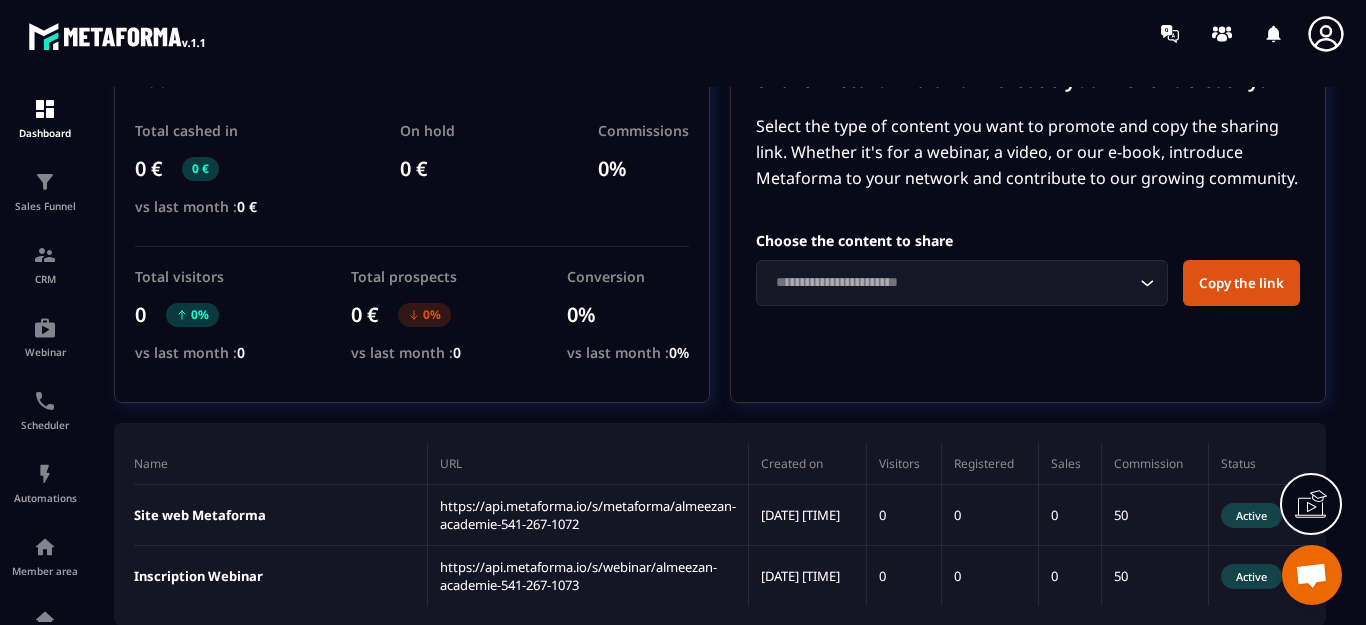 scroll, scrollTop: 120, scrollLeft: 0, axis: vertical 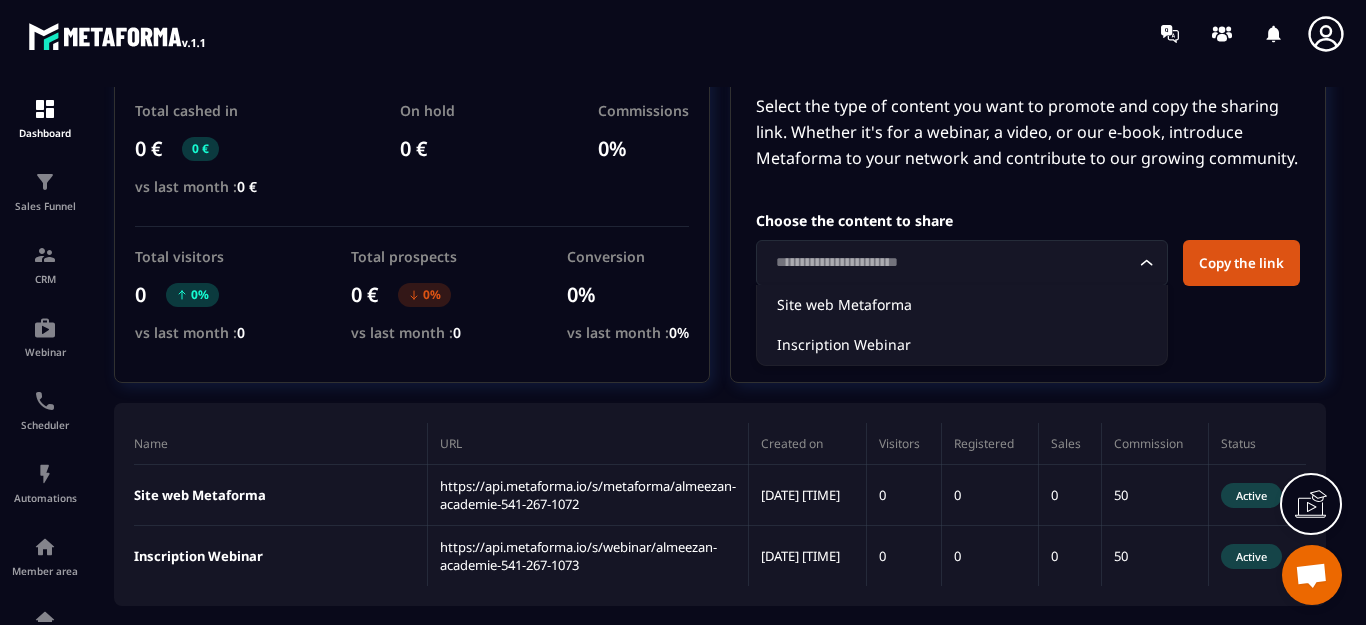 click 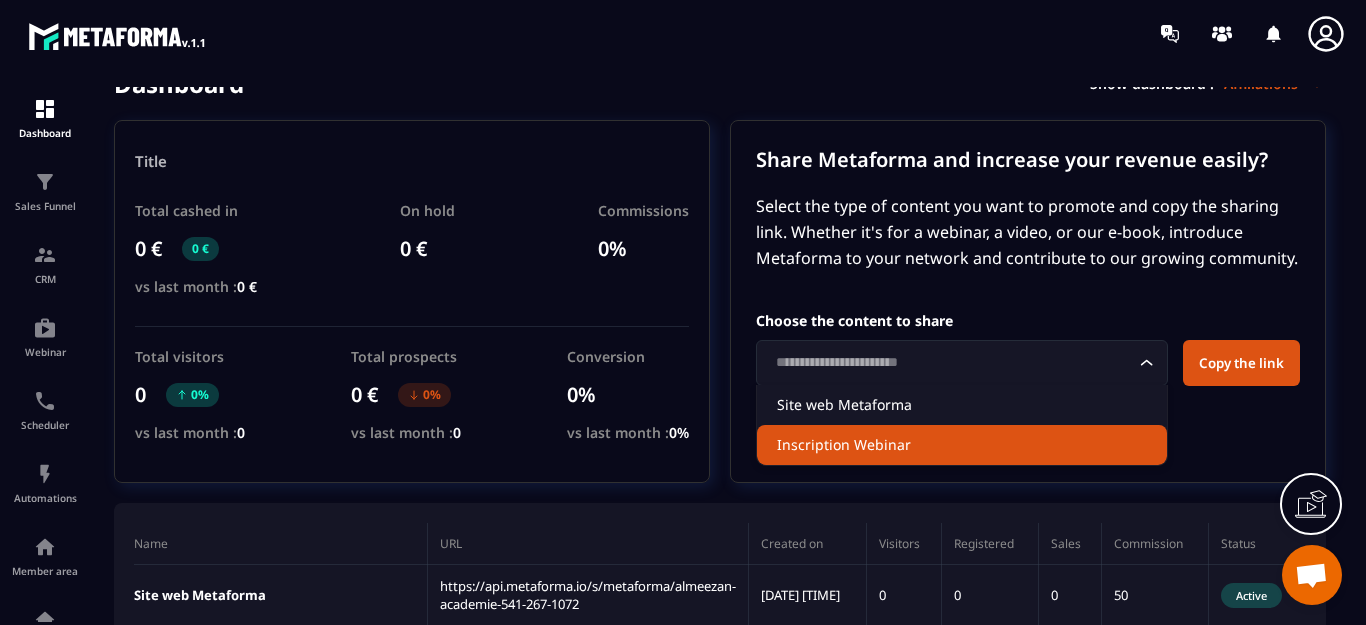 scroll, scrollTop: 0, scrollLeft: 0, axis: both 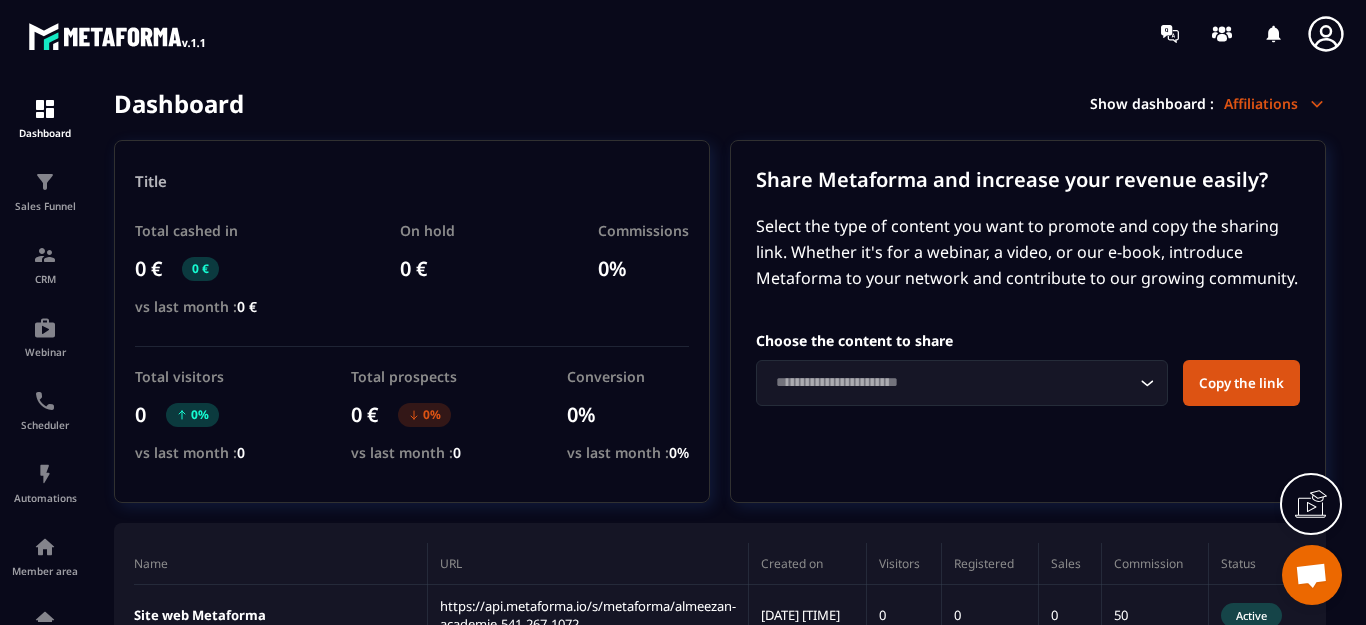 click 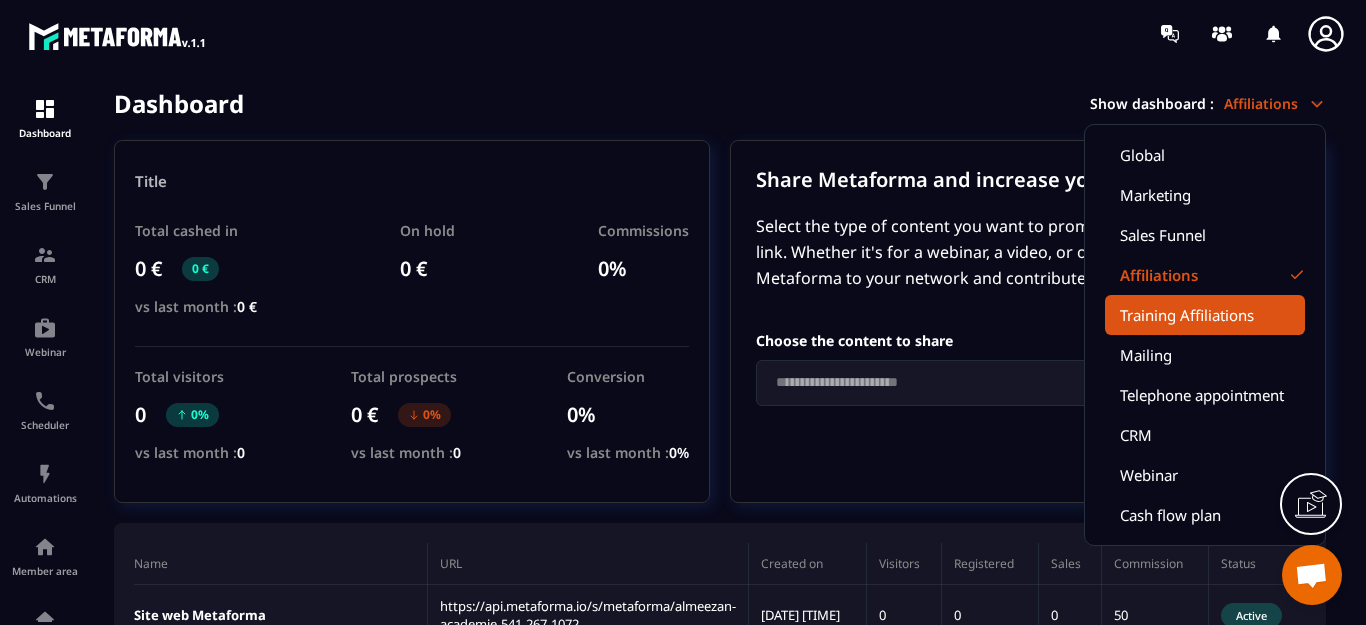 click on "Training Affiliations" at bounding box center (1205, 315) 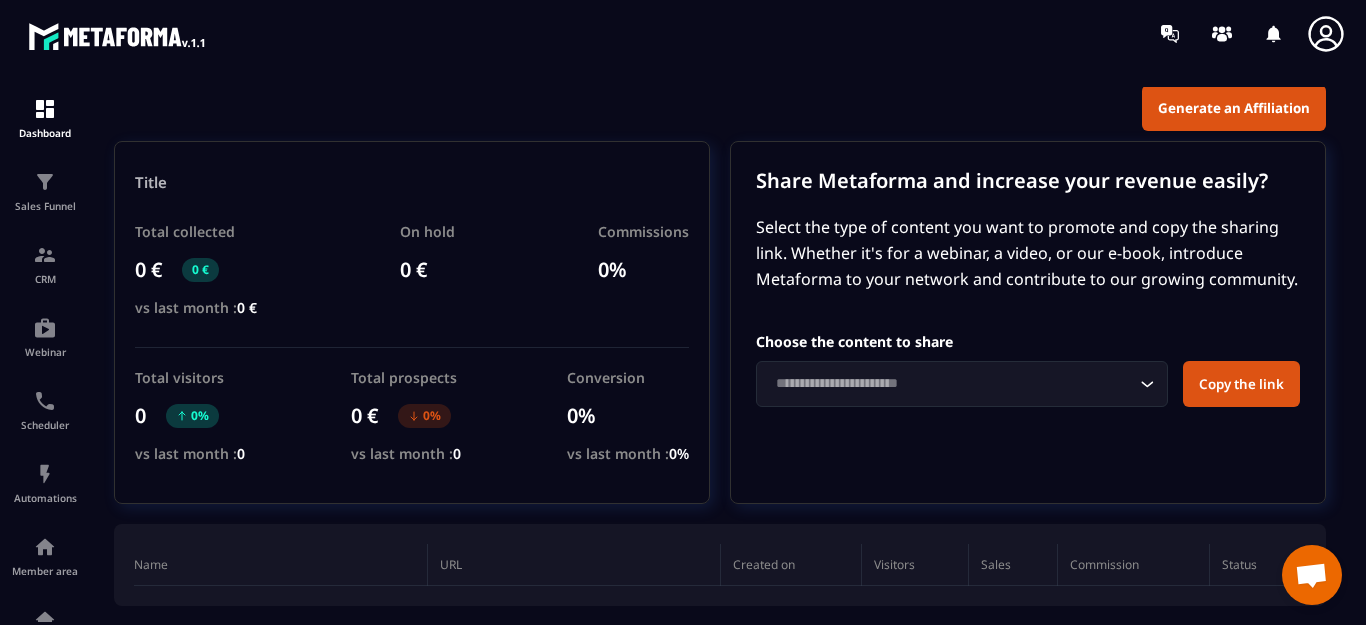 scroll, scrollTop: 0, scrollLeft: 0, axis: both 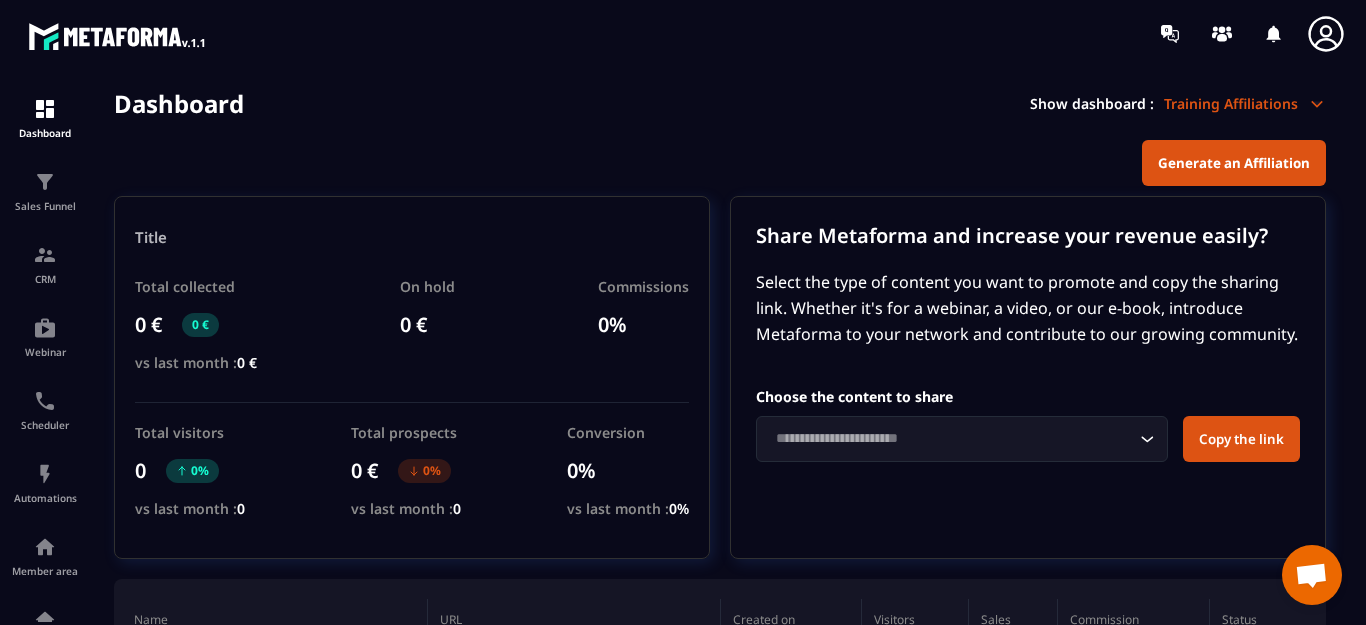 click 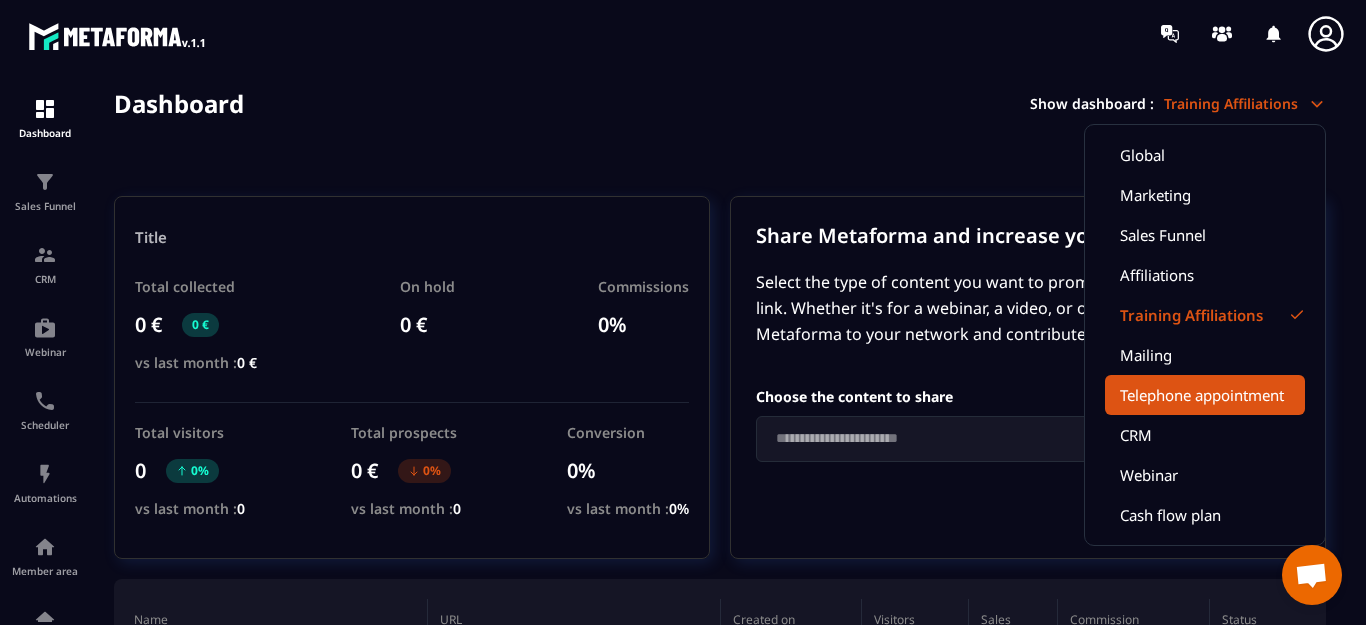 click on "Telephone appointment" at bounding box center (1205, 395) 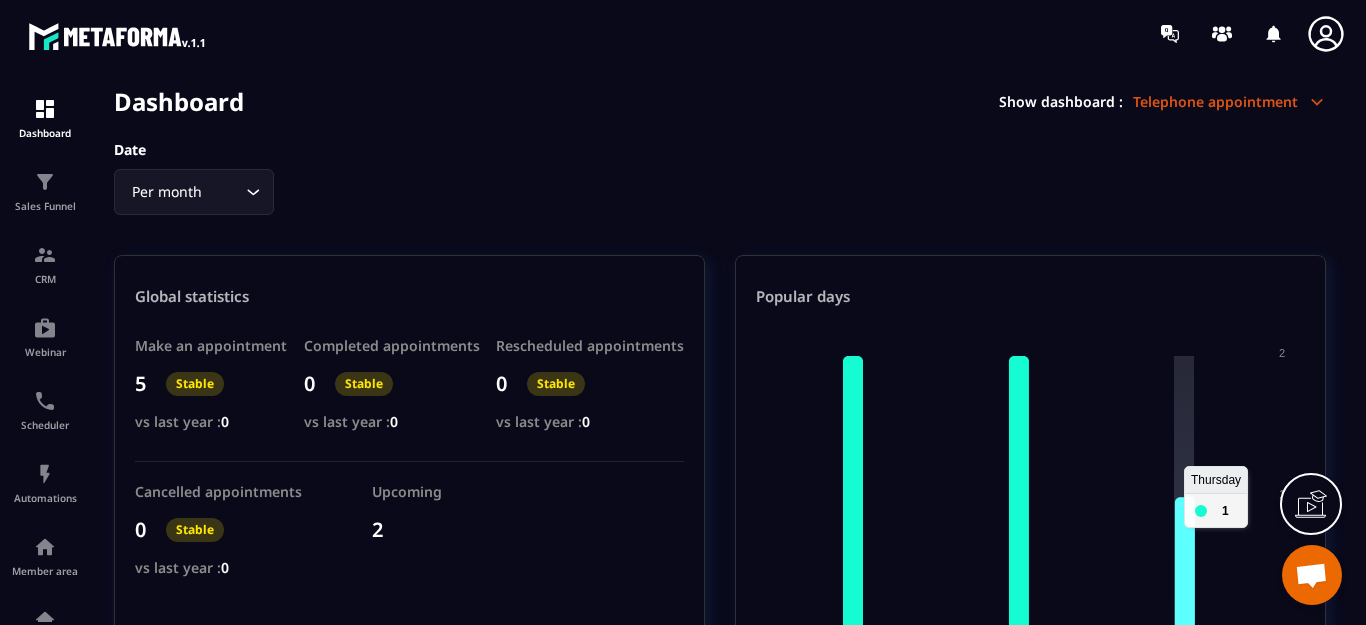 scroll, scrollTop: 0, scrollLeft: 0, axis: both 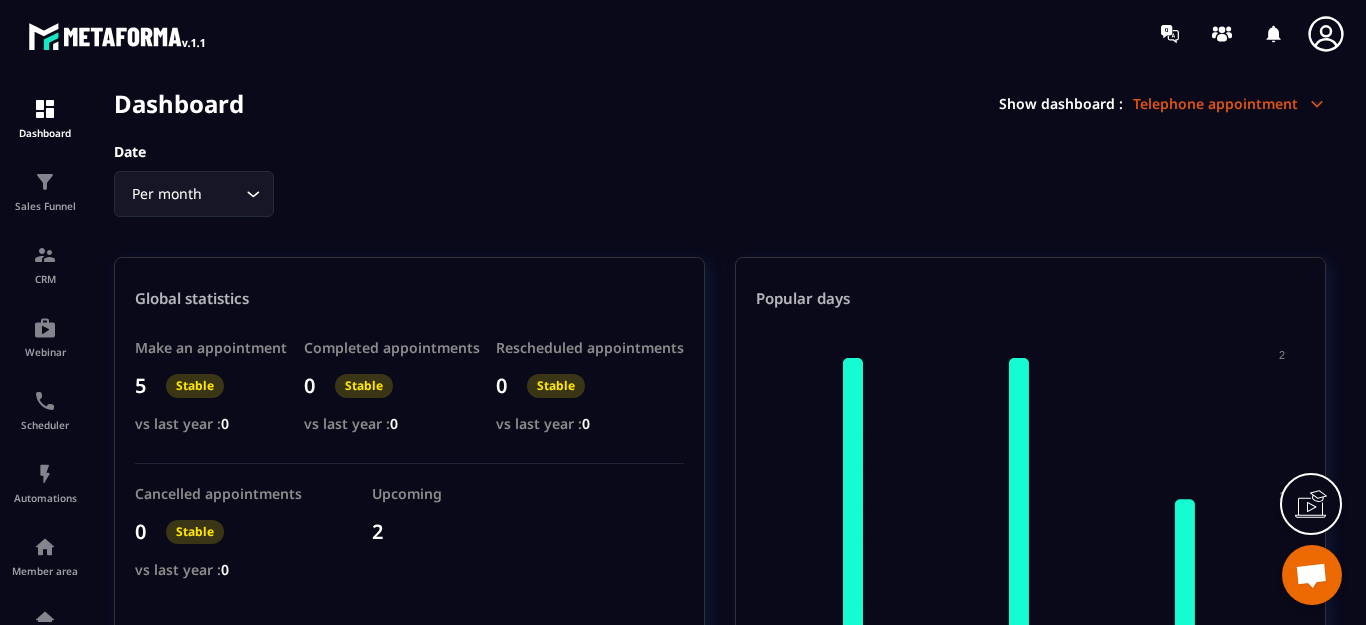 click 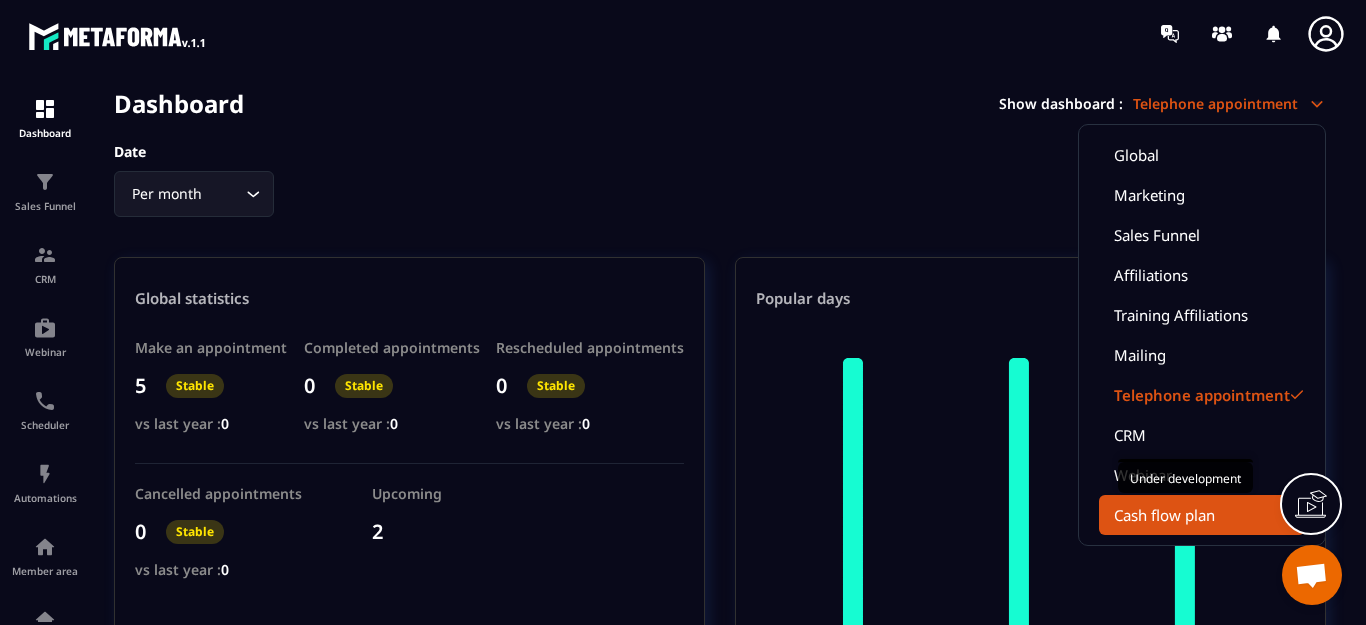click on "Cash flow plan" at bounding box center [1202, 515] 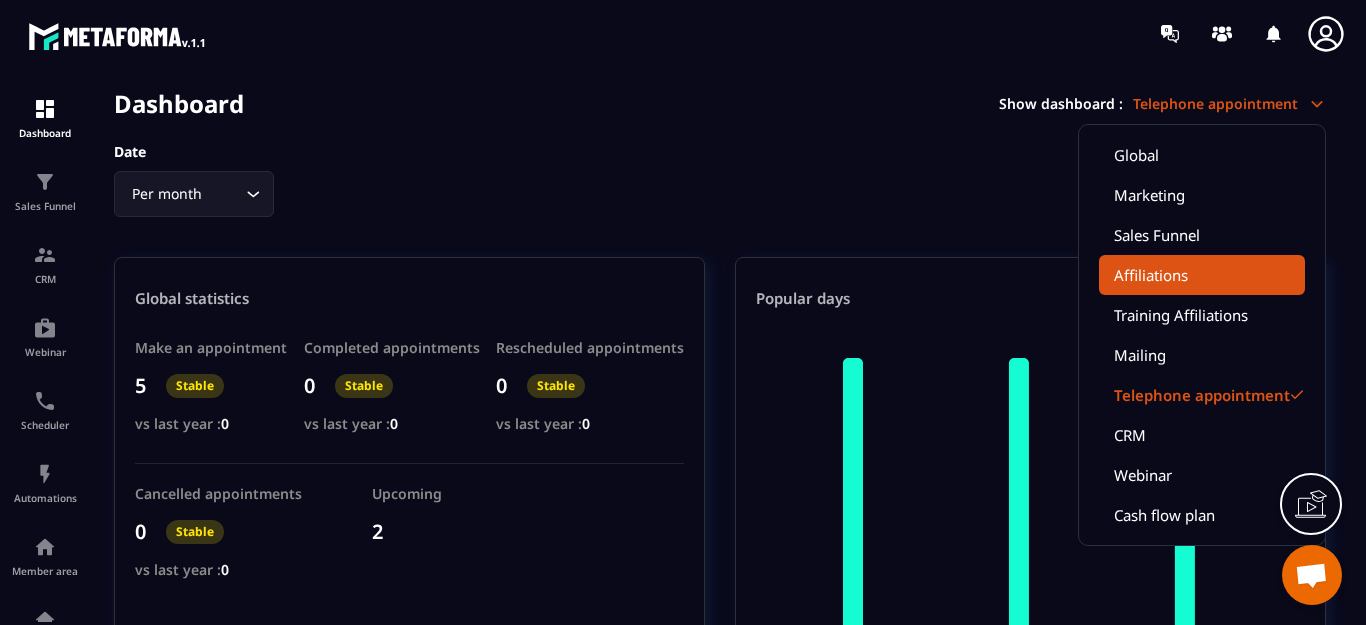 click on "Affiliations" at bounding box center (1202, 275) 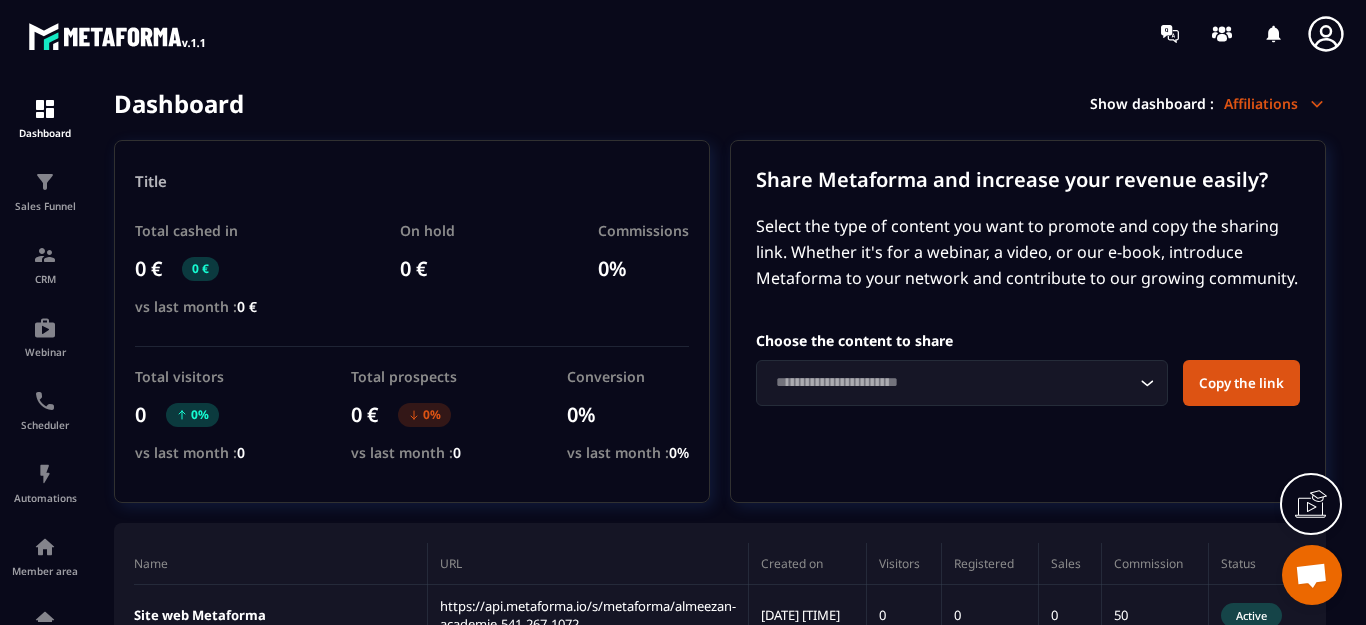 click 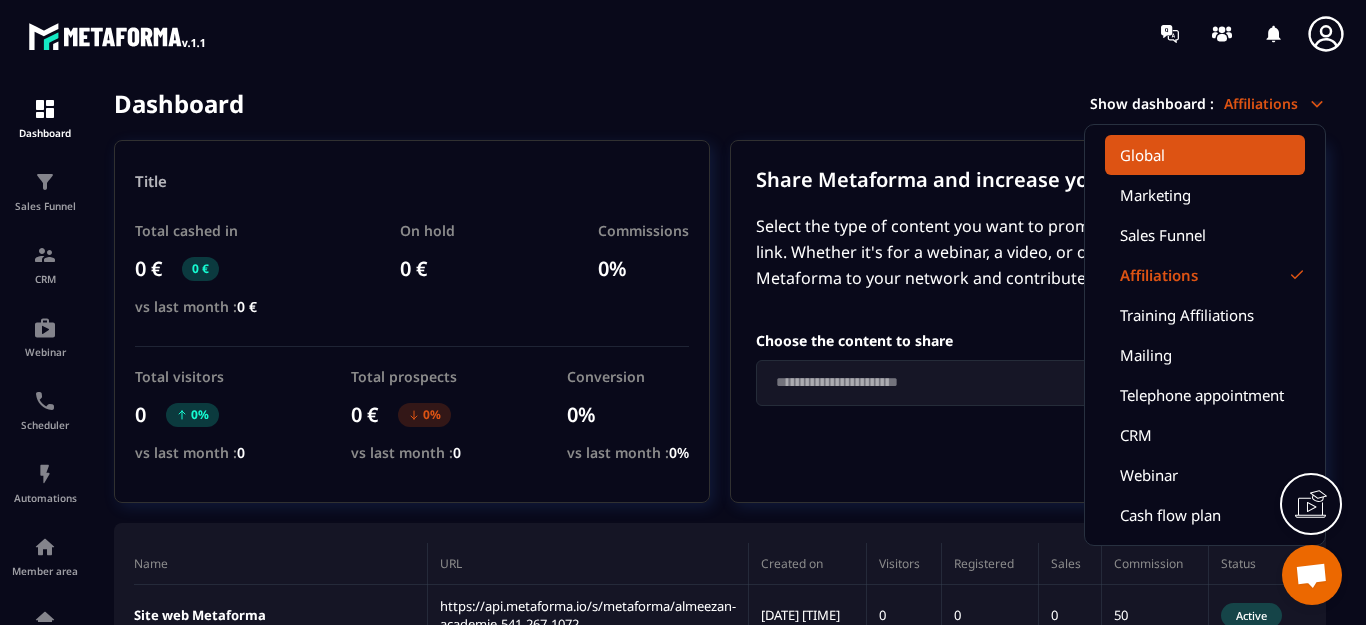 click on "Global" at bounding box center (1205, 155) 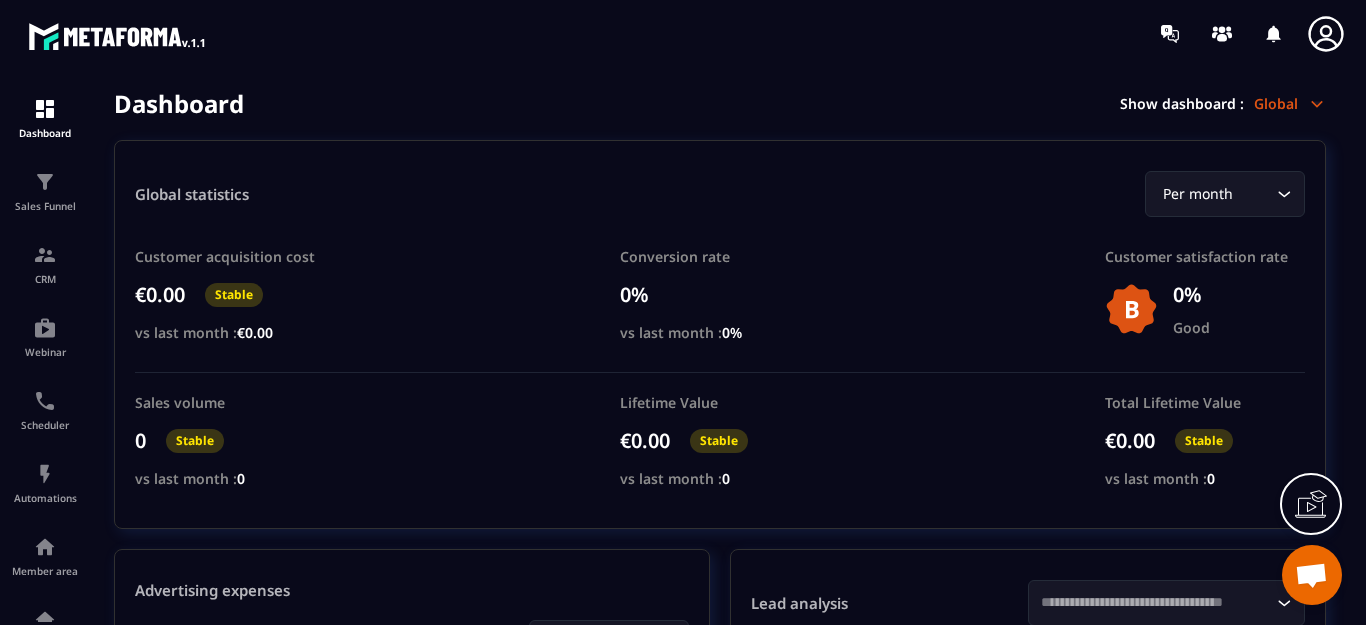 click 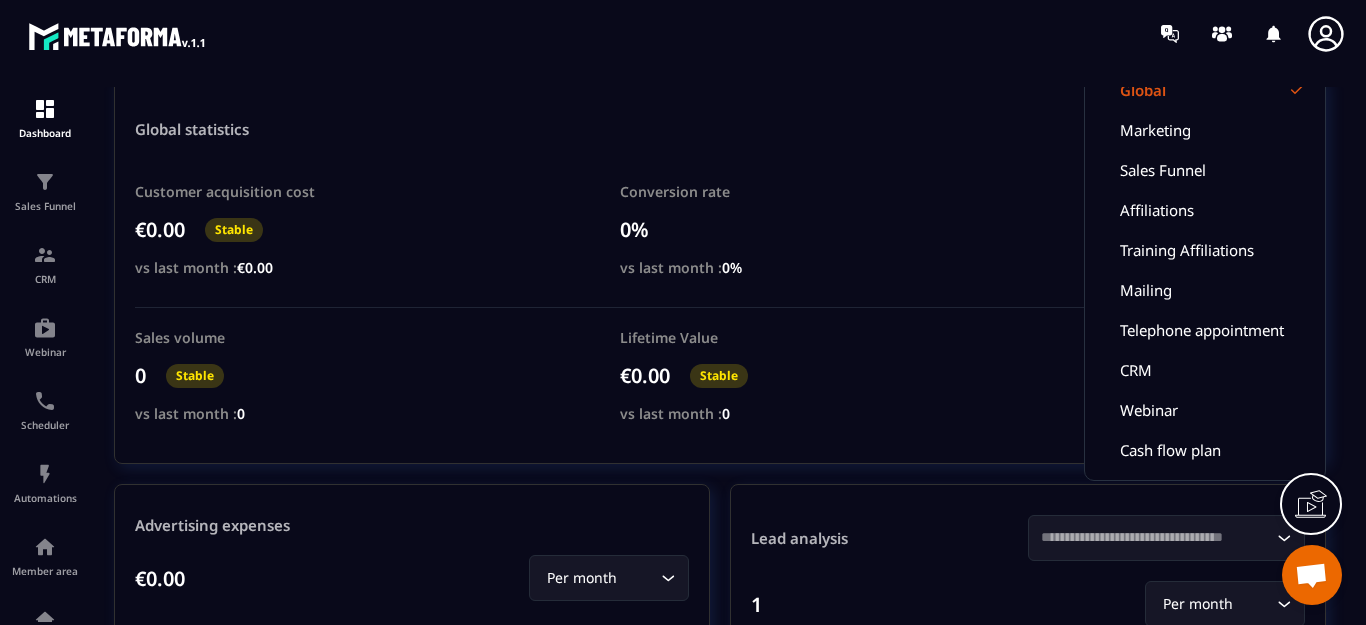 scroll, scrollTop: 100, scrollLeft: 0, axis: vertical 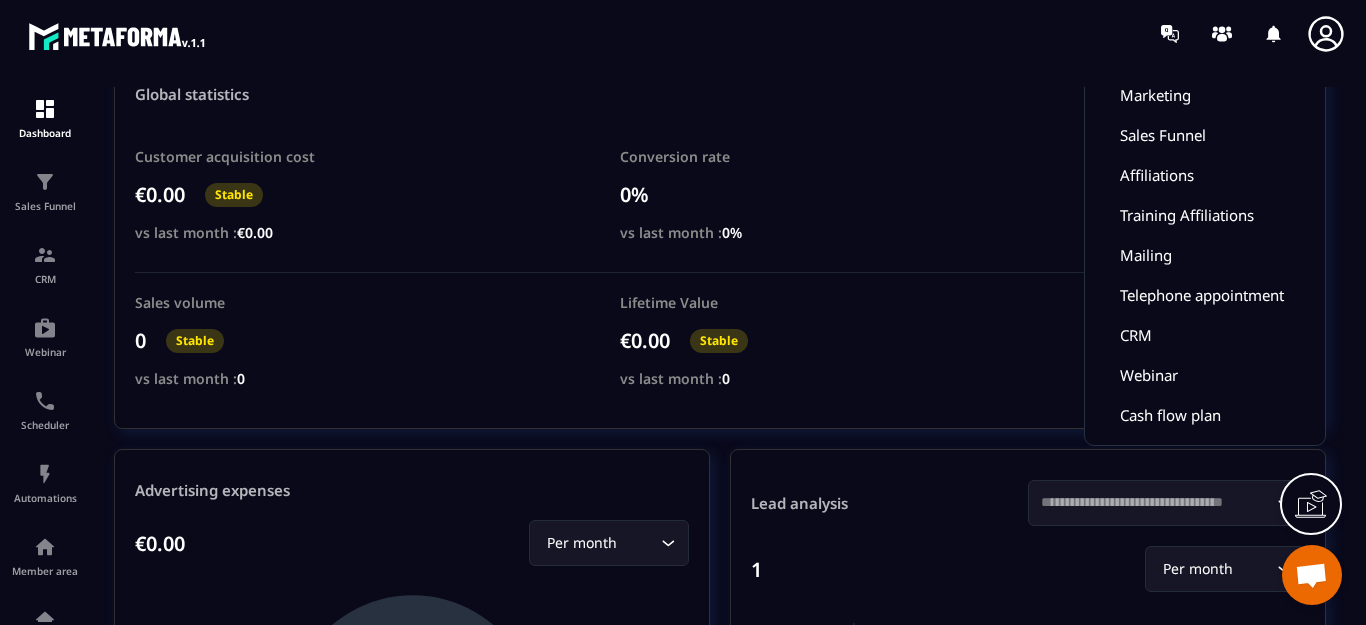 click at bounding box center (1311, 577) 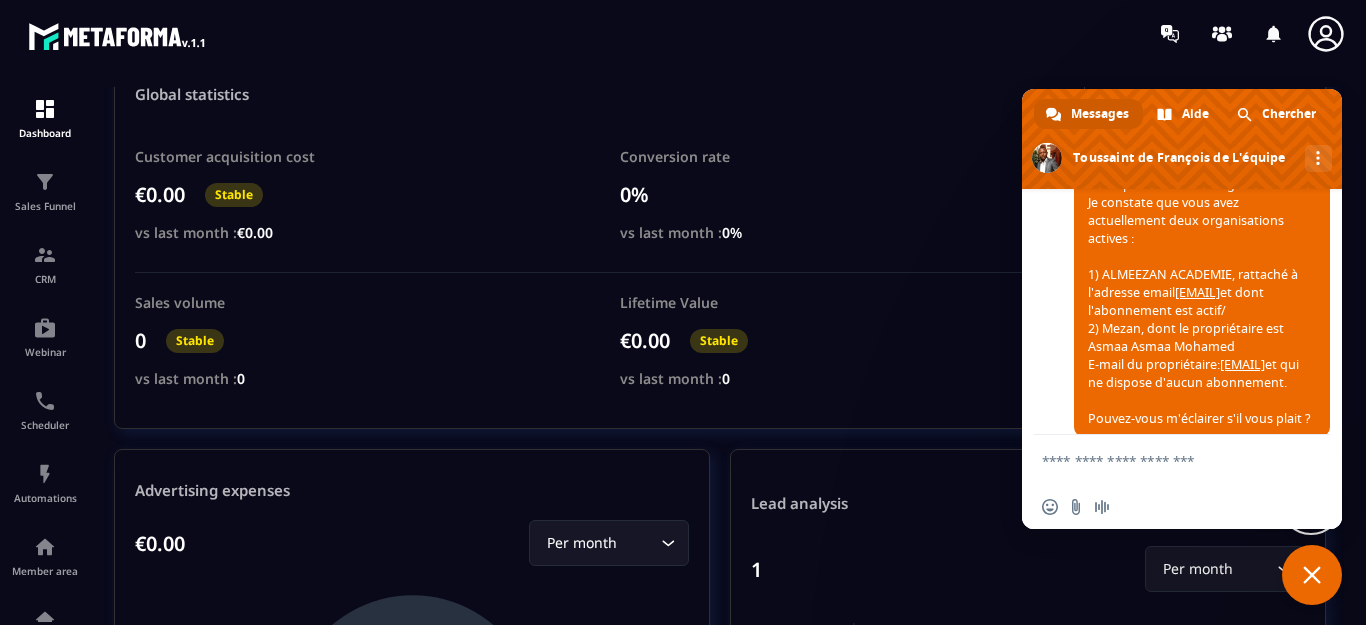 scroll, scrollTop: 4360, scrollLeft: 0, axis: vertical 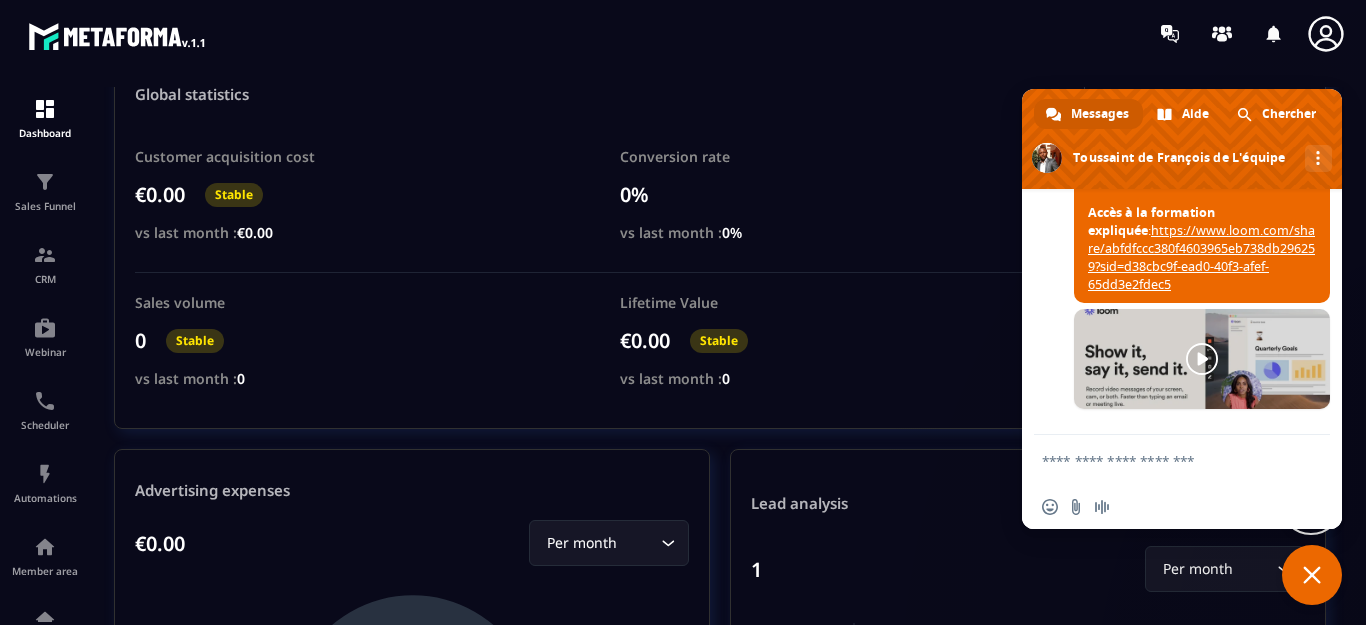 click at bounding box center [1162, 460] 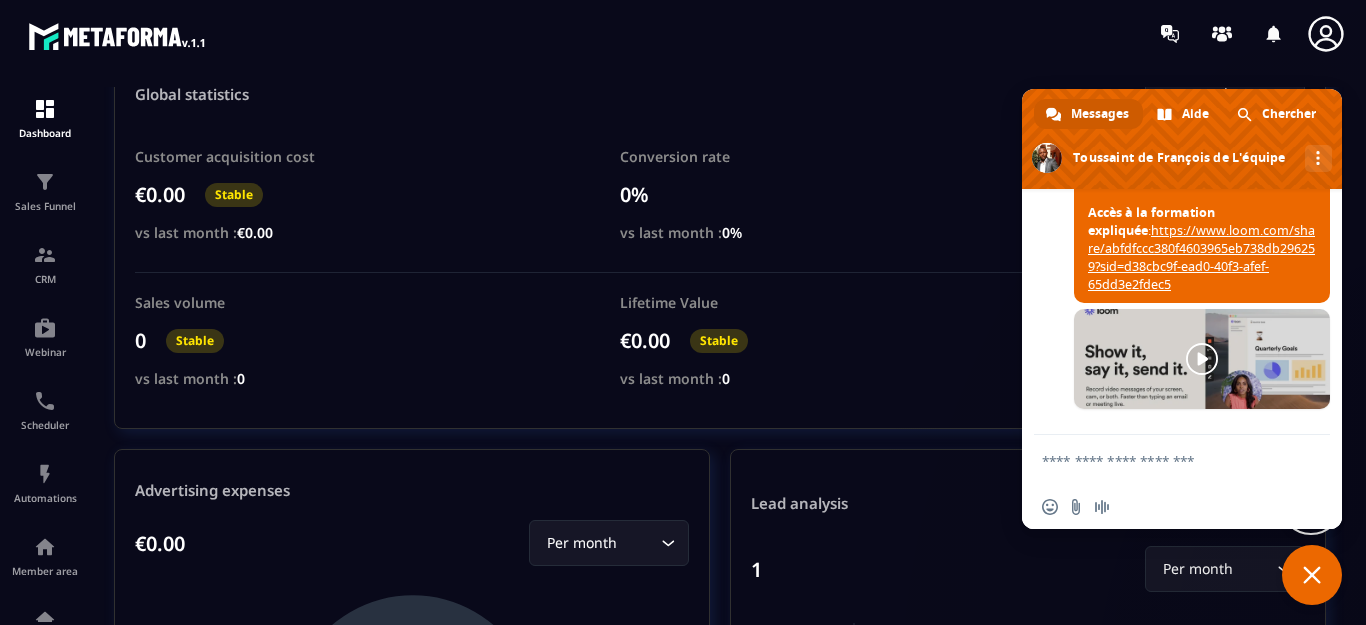 paste on "**********" 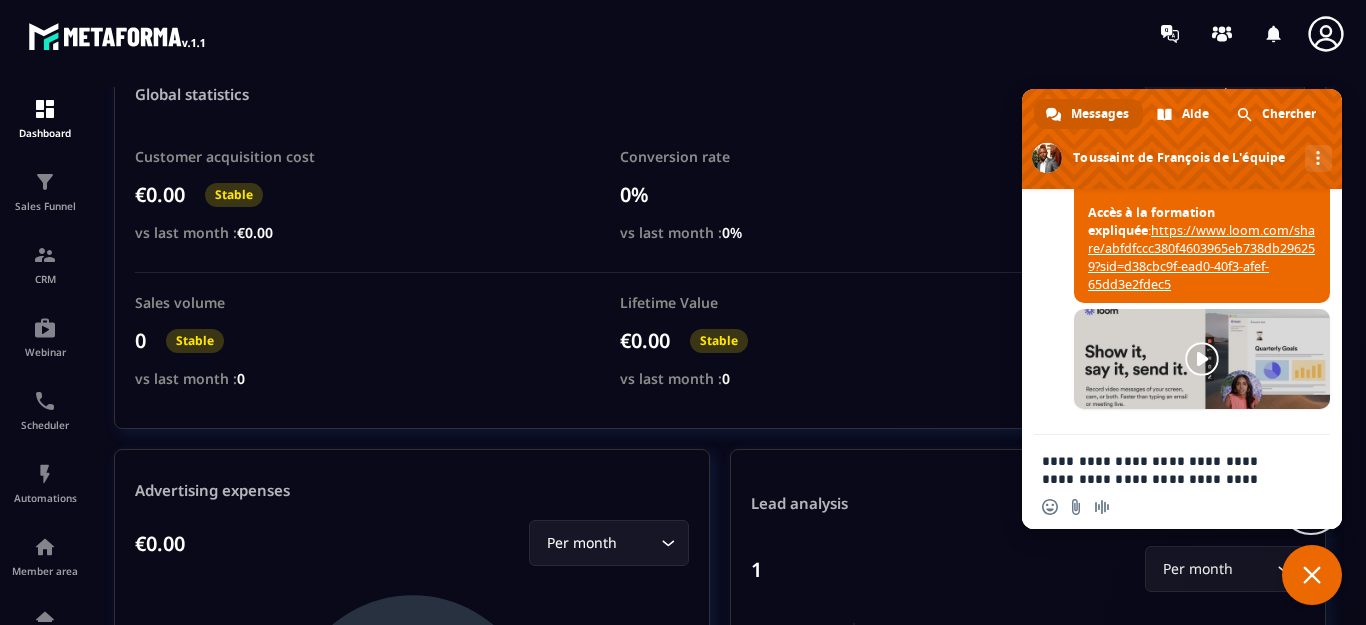 scroll, scrollTop: 93, scrollLeft: 0, axis: vertical 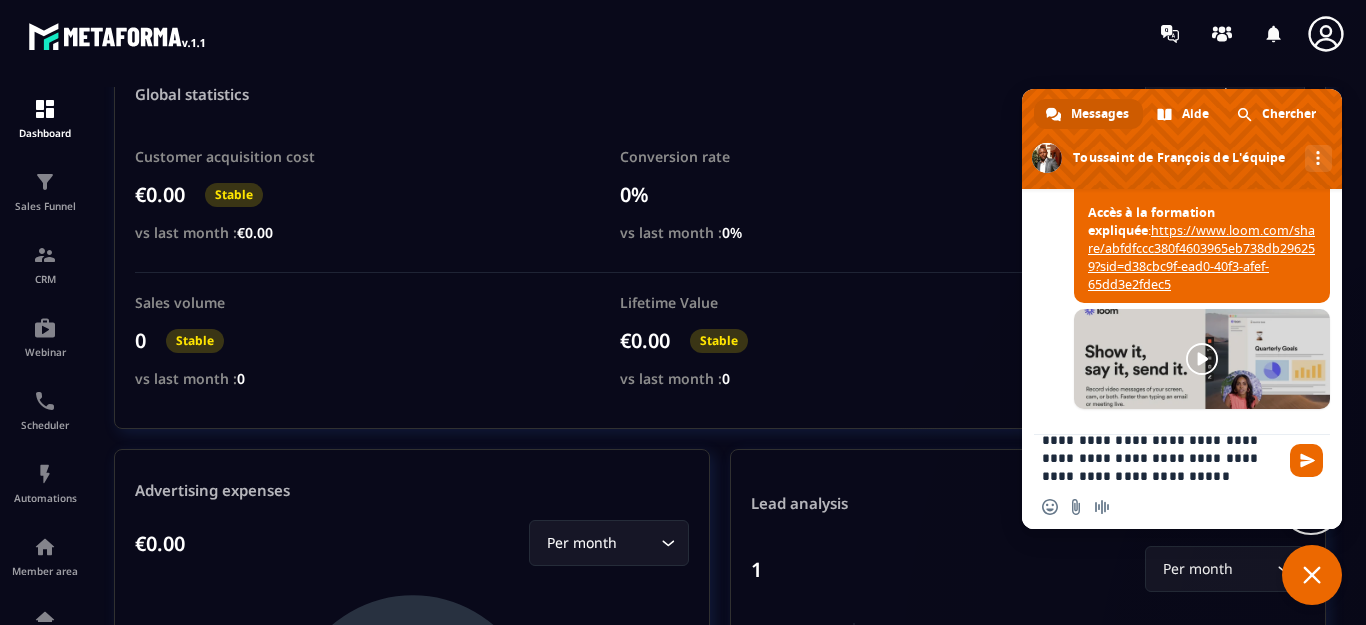 drag, startPoint x: 1042, startPoint y: 439, endPoint x: 1203, endPoint y: 498, distance: 171.47011 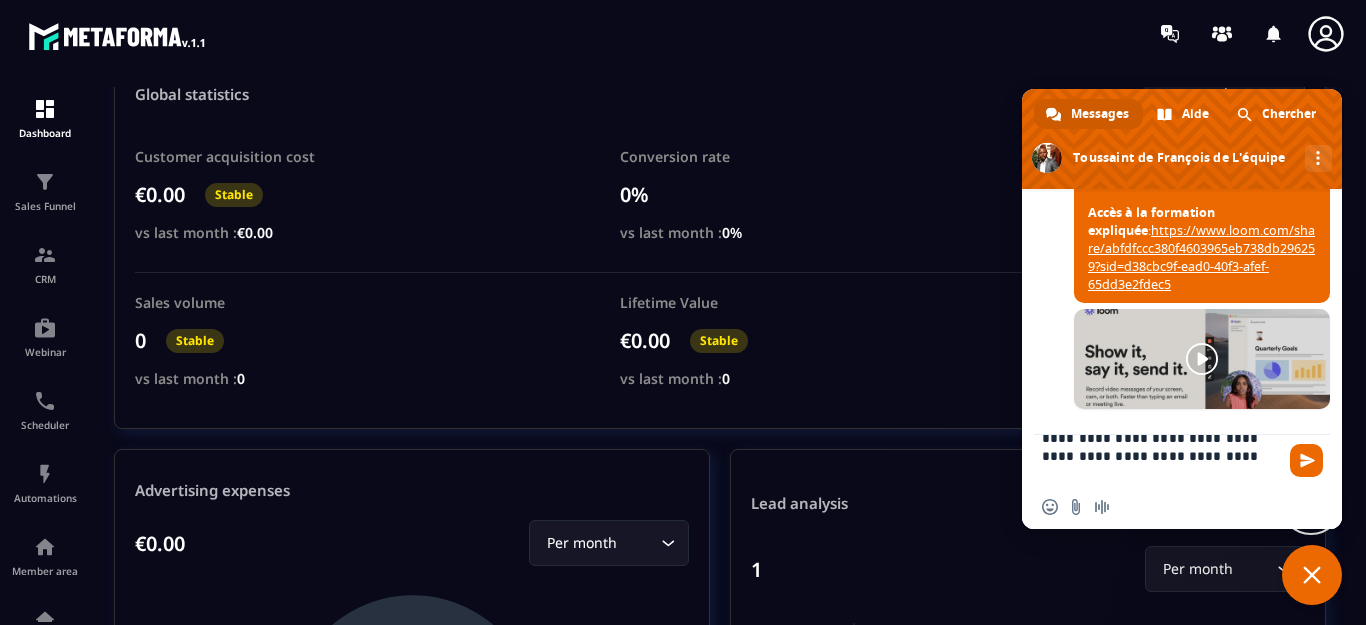 scroll, scrollTop: 0, scrollLeft: 0, axis: both 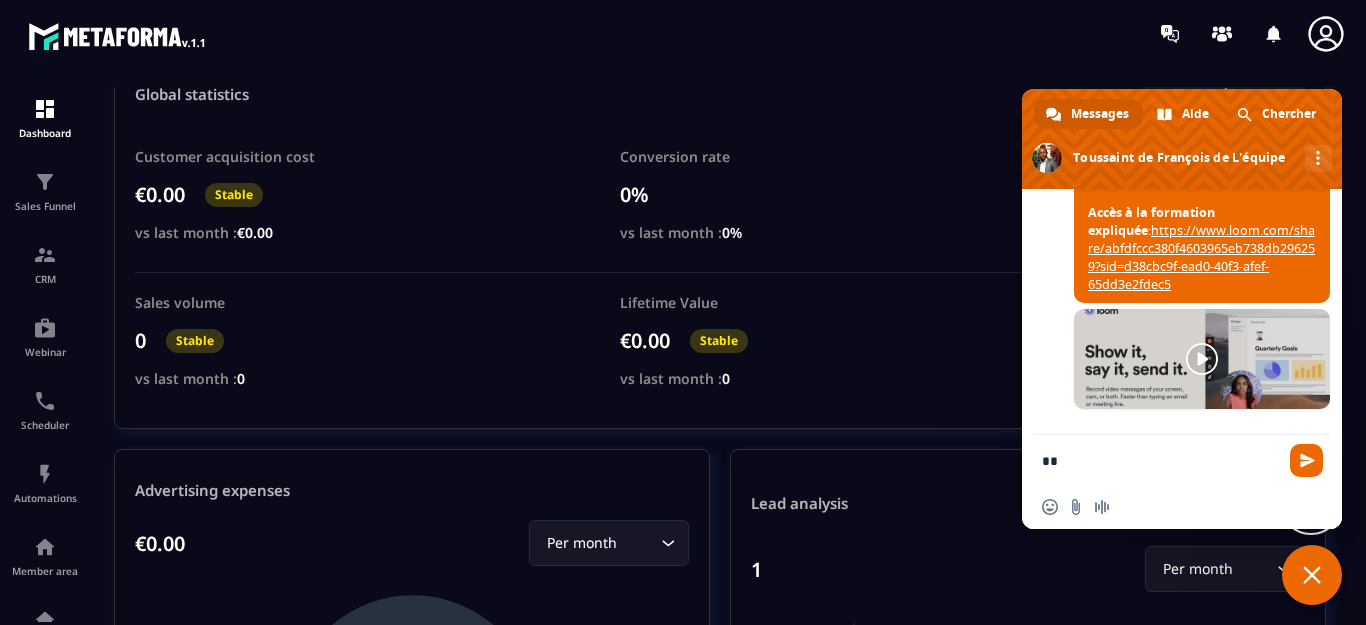 type on "*" 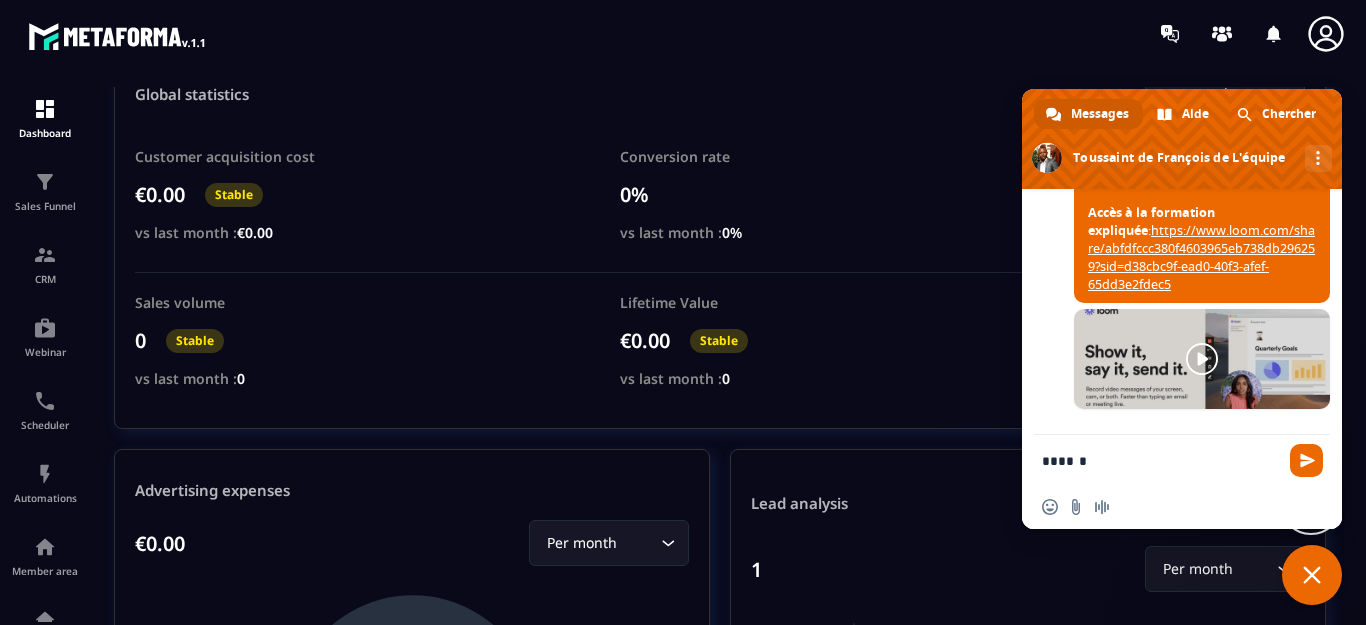 type on "*******" 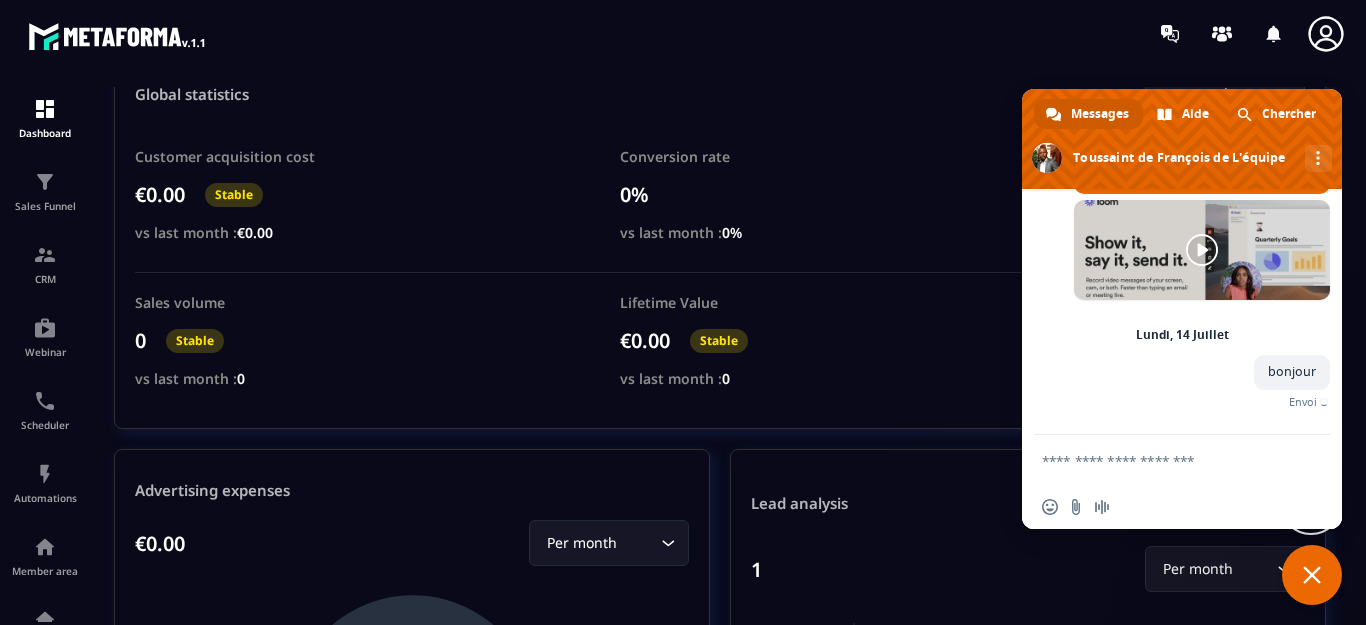scroll, scrollTop: 4446, scrollLeft: 0, axis: vertical 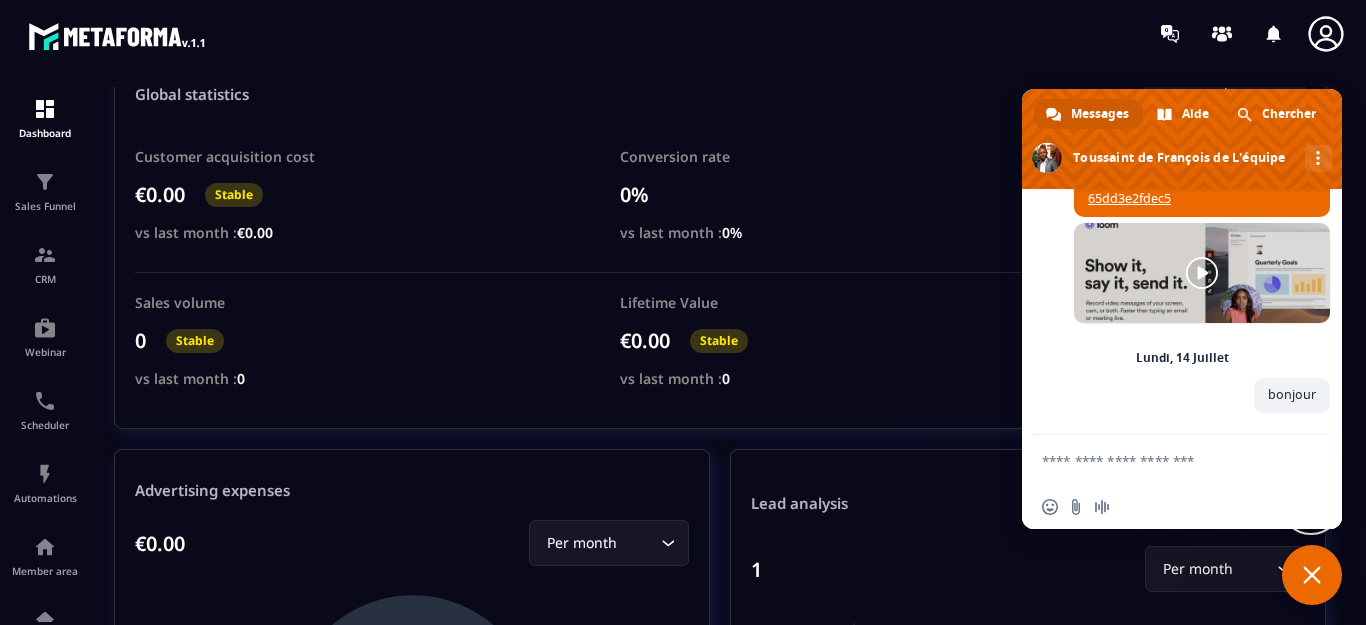 click at bounding box center (1162, 460) 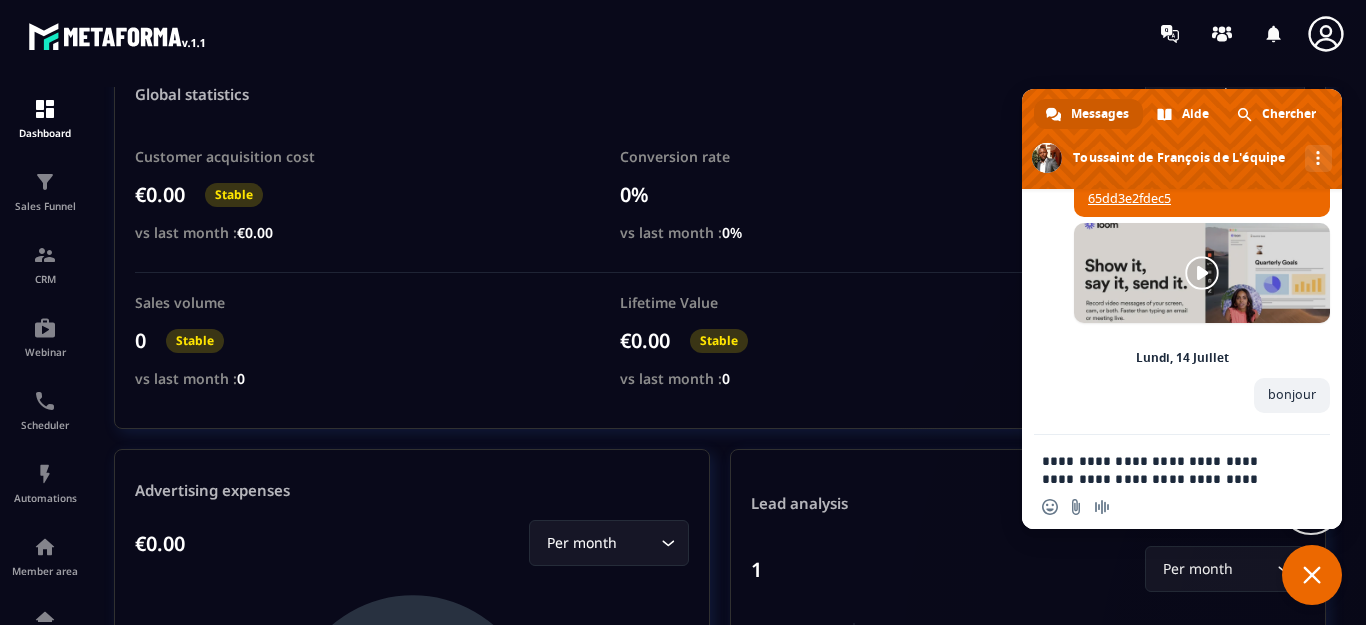 scroll, scrollTop: 93, scrollLeft: 0, axis: vertical 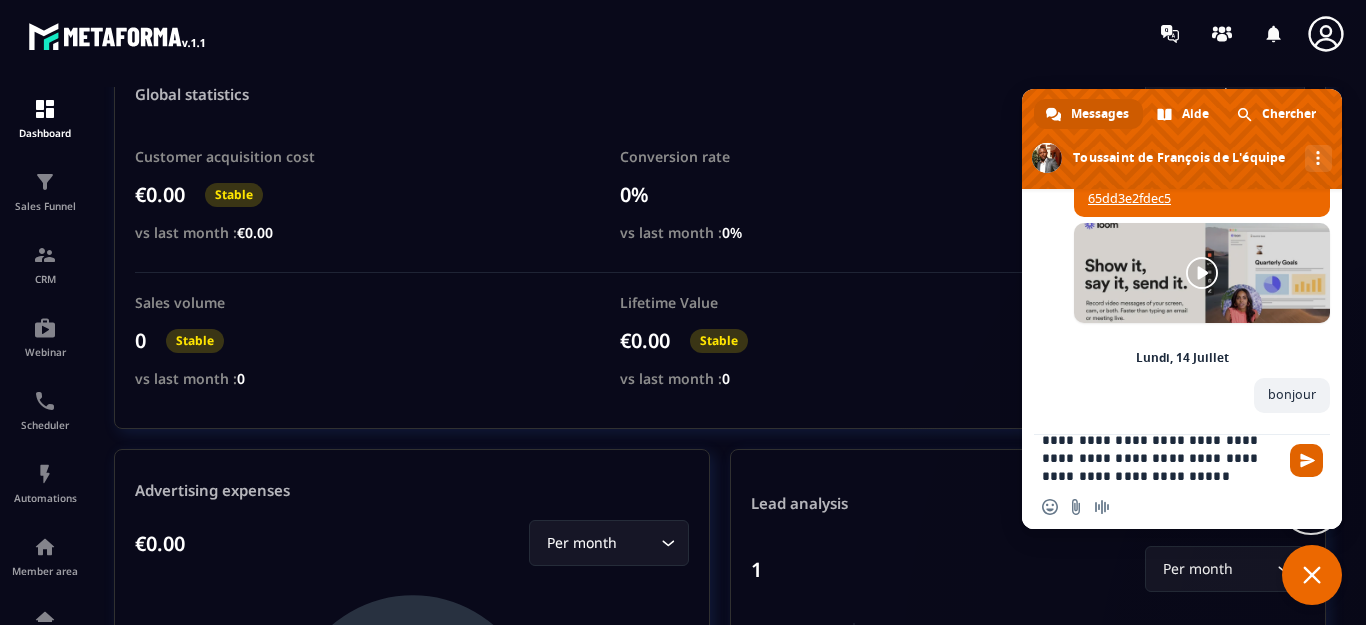 type on "**********" 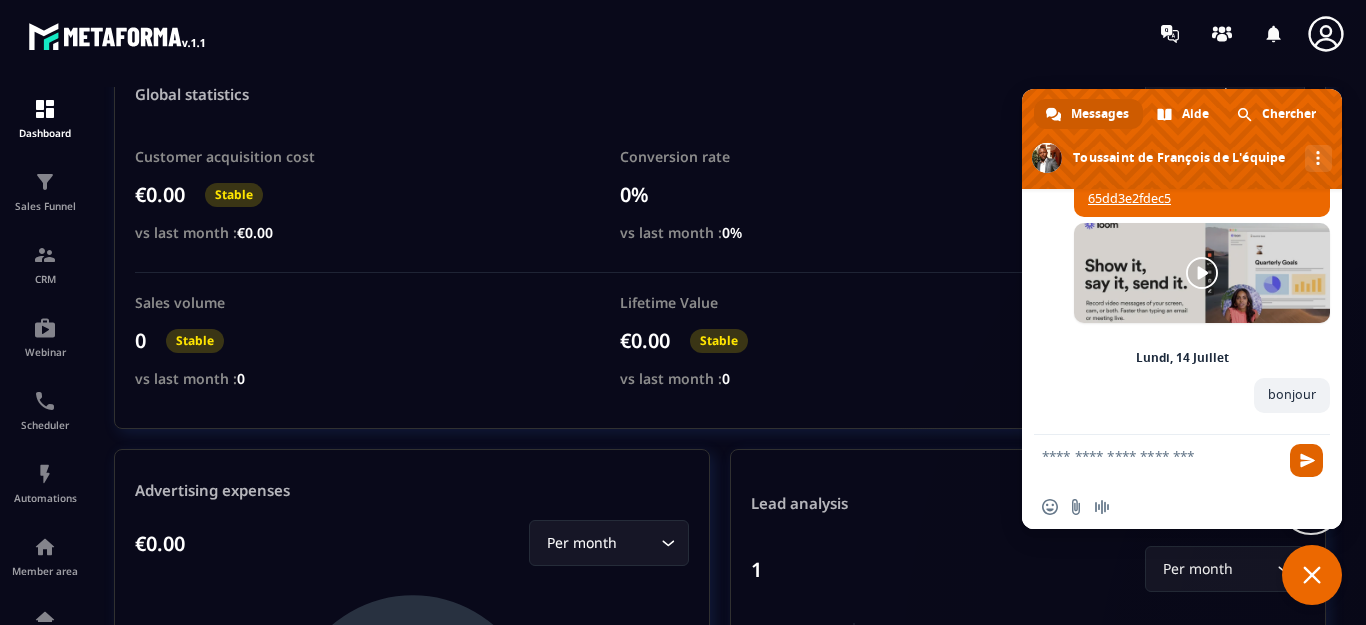 scroll, scrollTop: 5, scrollLeft: 0, axis: vertical 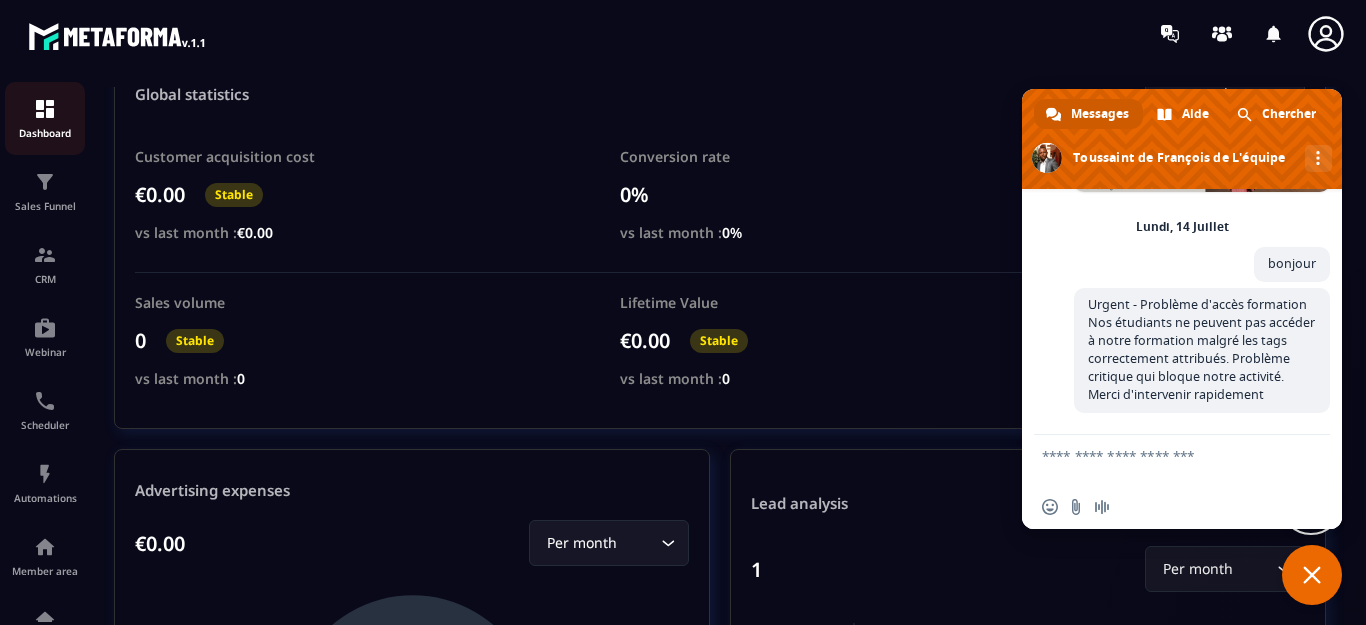 click at bounding box center [45, 109] 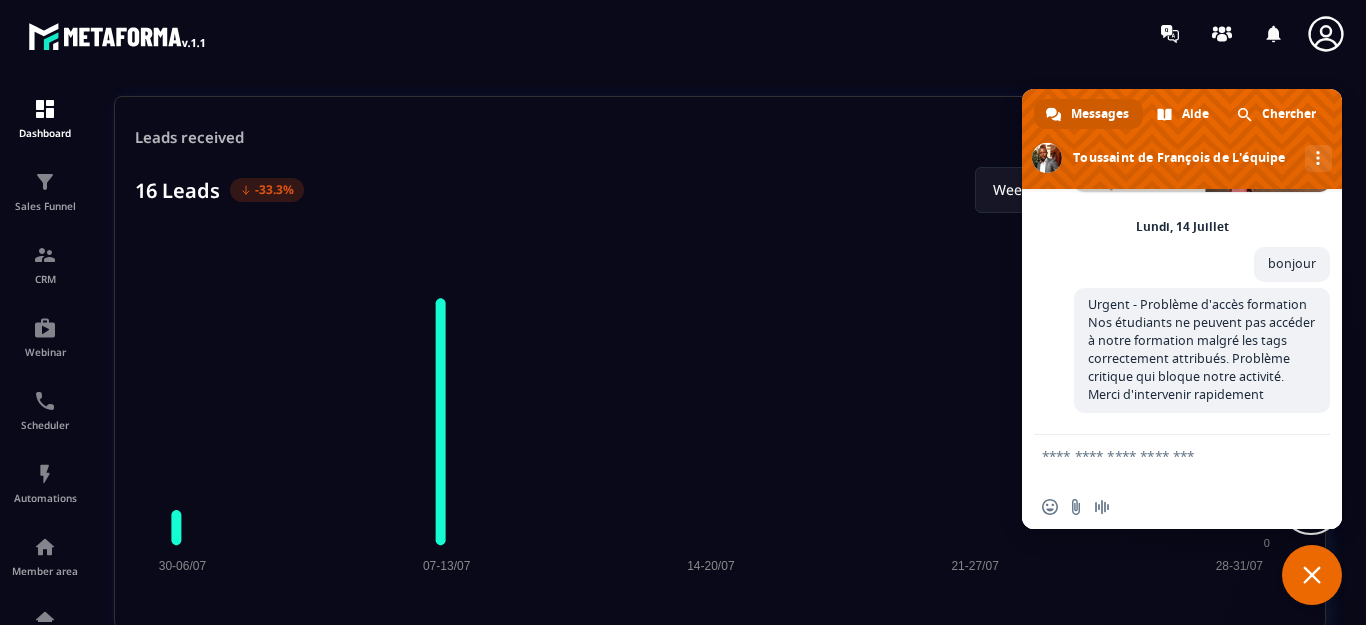 scroll, scrollTop: 2200, scrollLeft: 0, axis: vertical 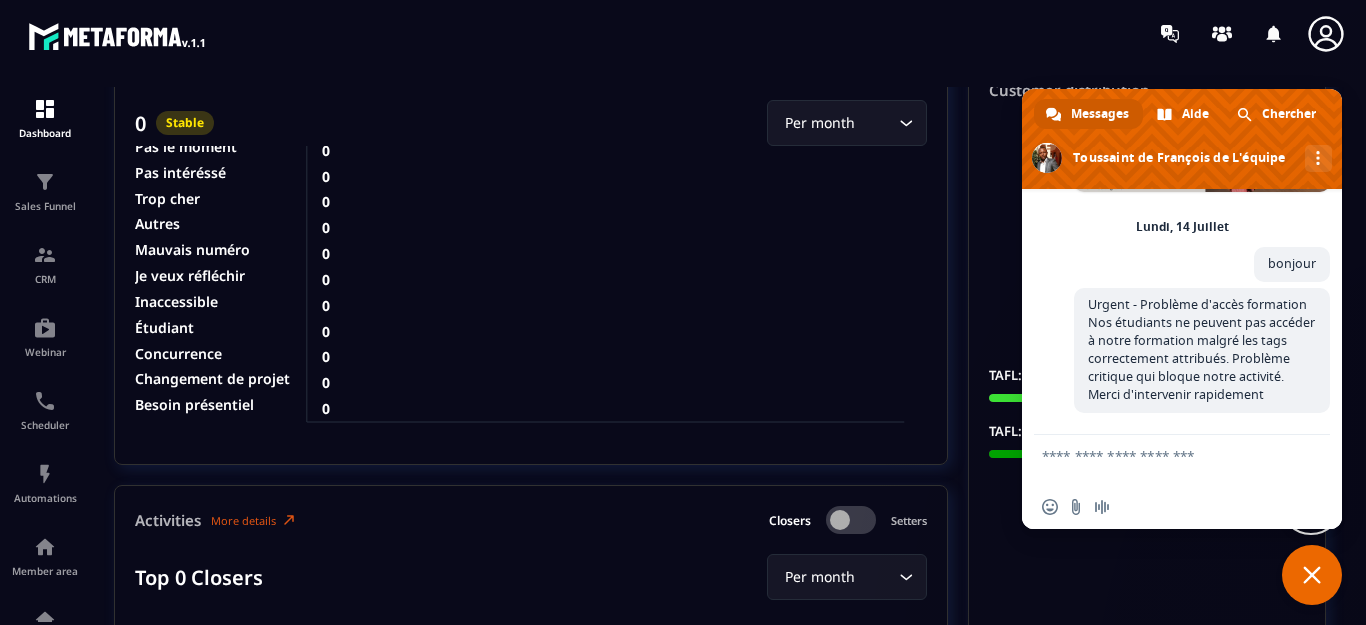 click on "Étudiant" 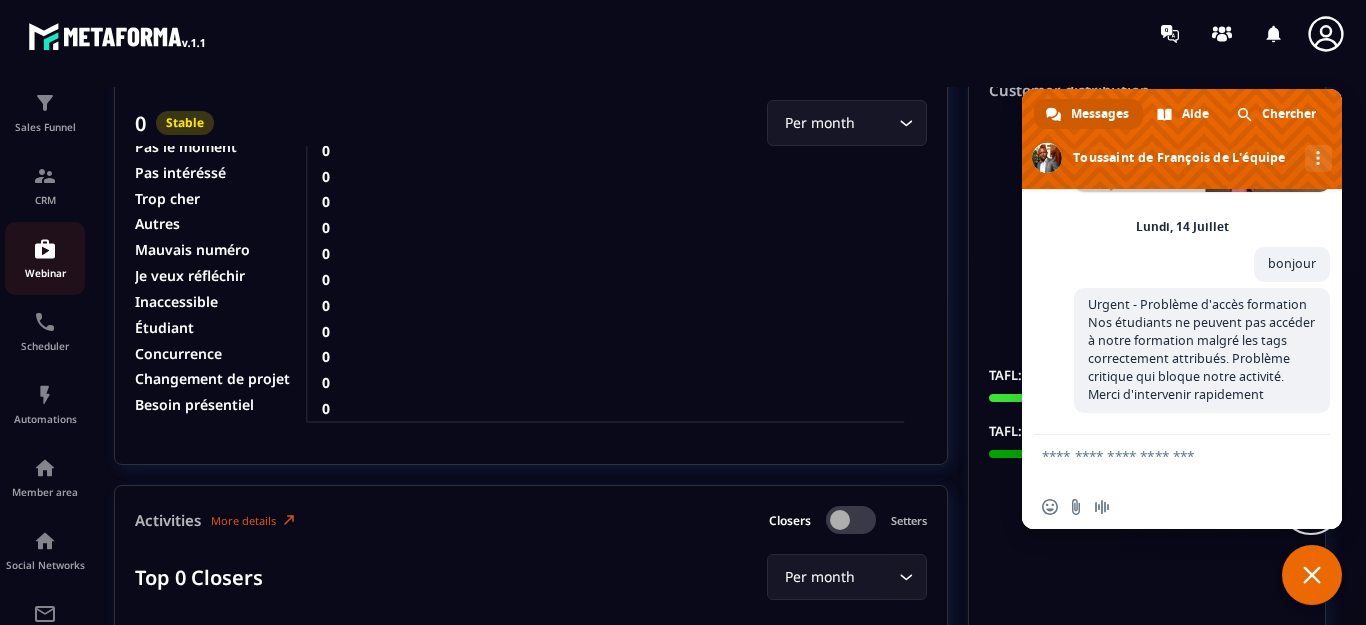 scroll, scrollTop: 0, scrollLeft: 0, axis: both 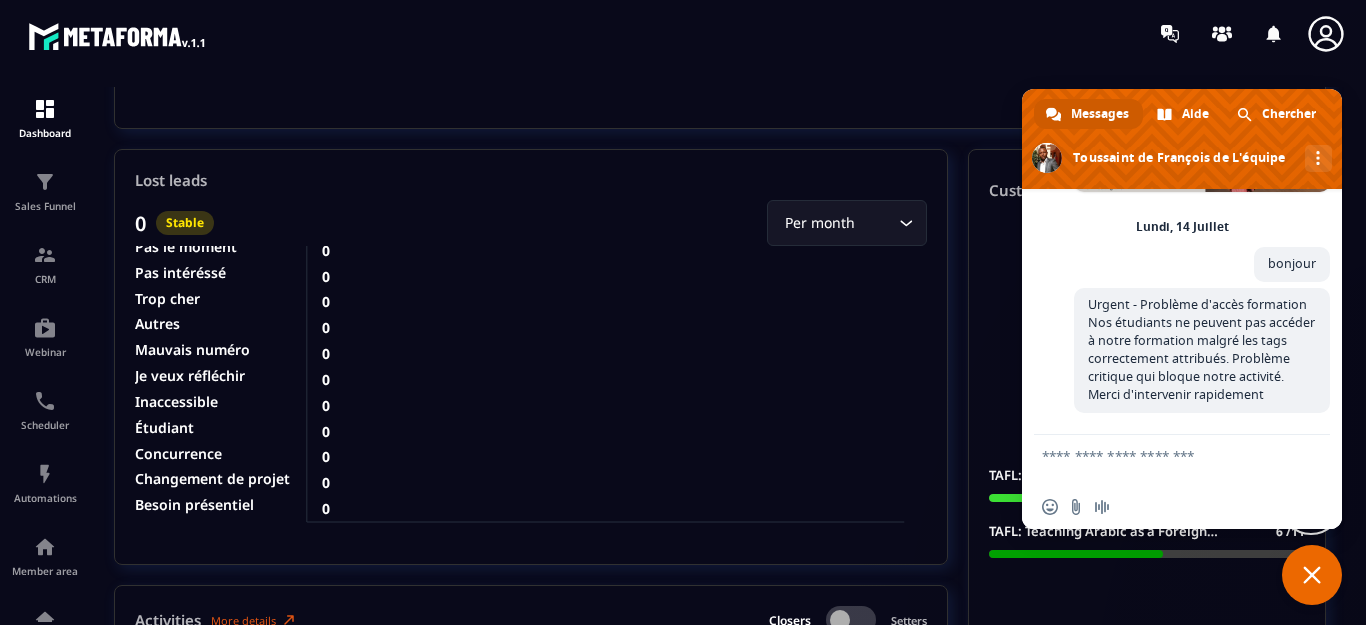 click at bounding box center (800, 33) 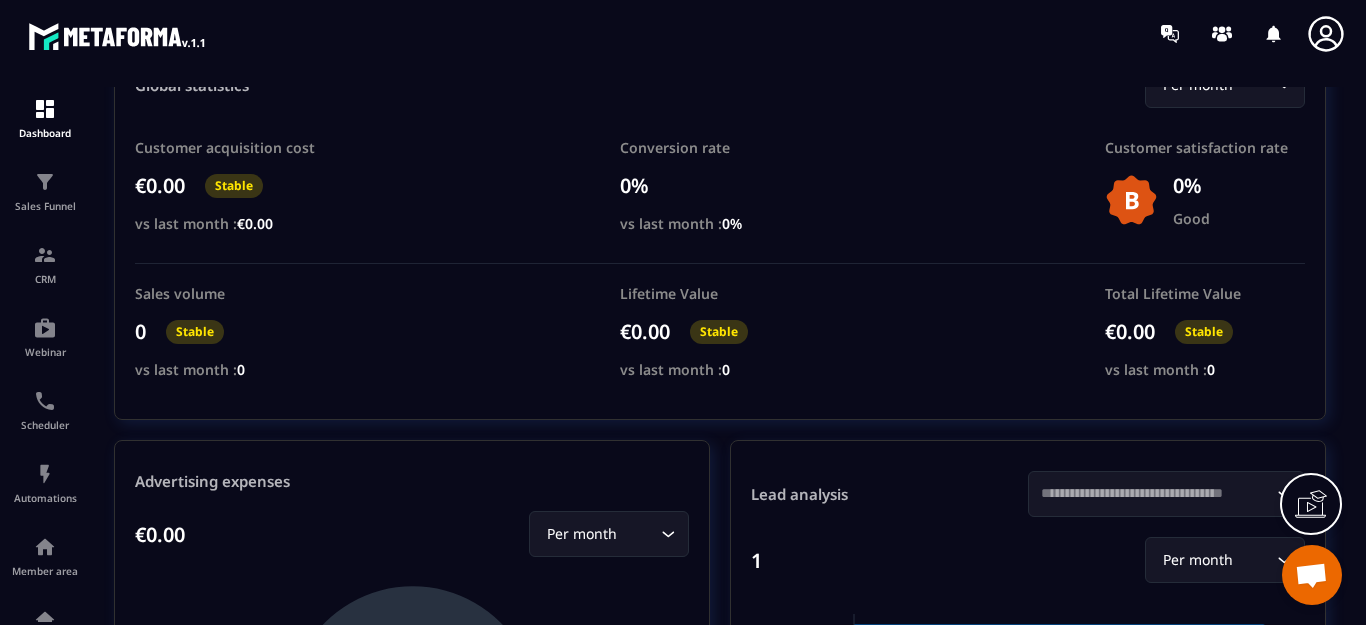 scroll, scrollTop: 0, scrollLeft: 0, axis: both 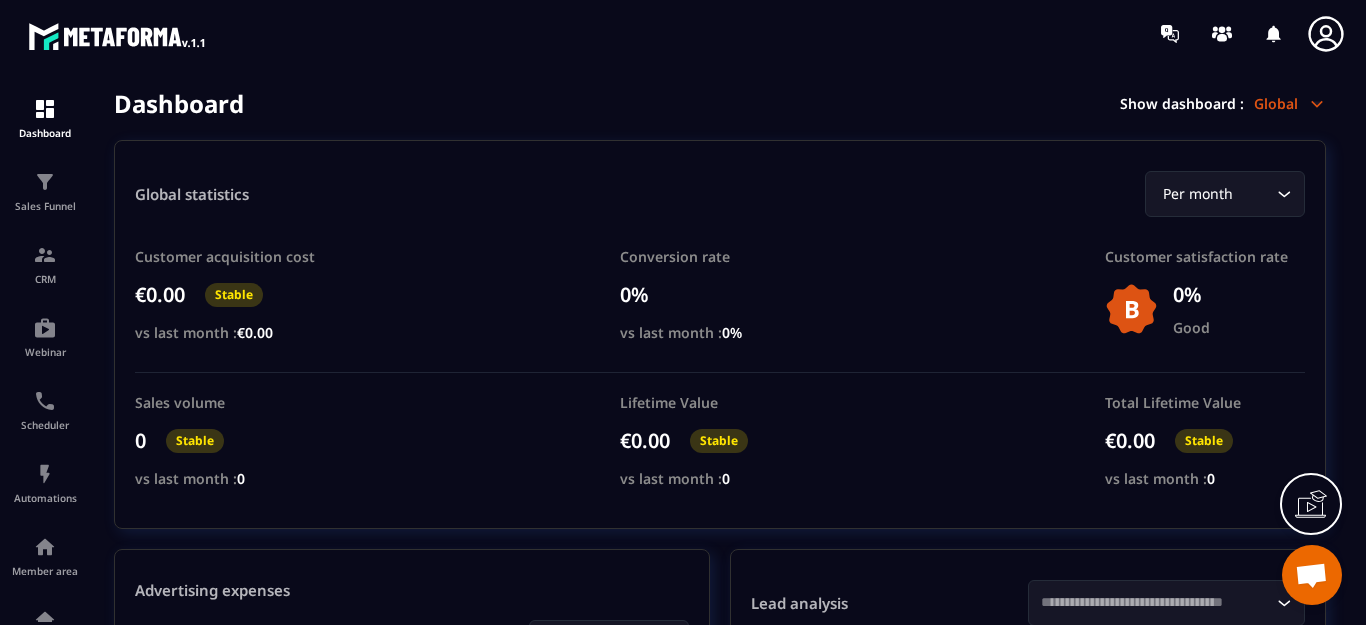 click 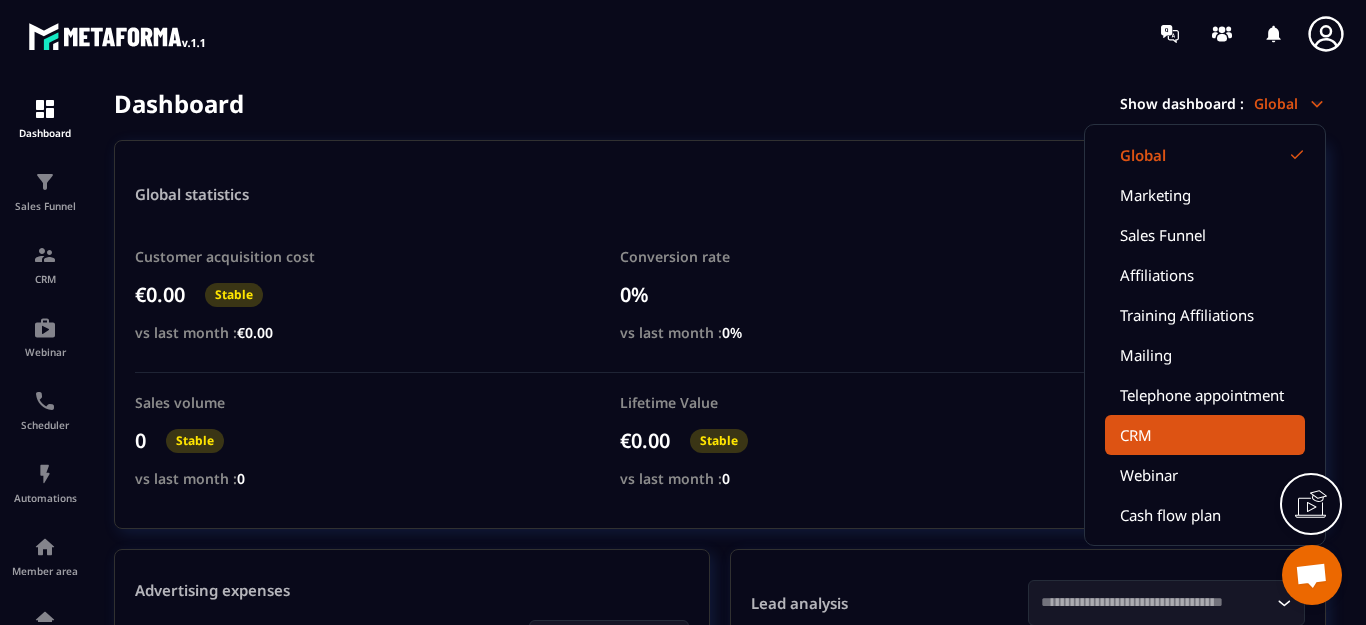 click on "CRM" at bounding box center [1205, 435] 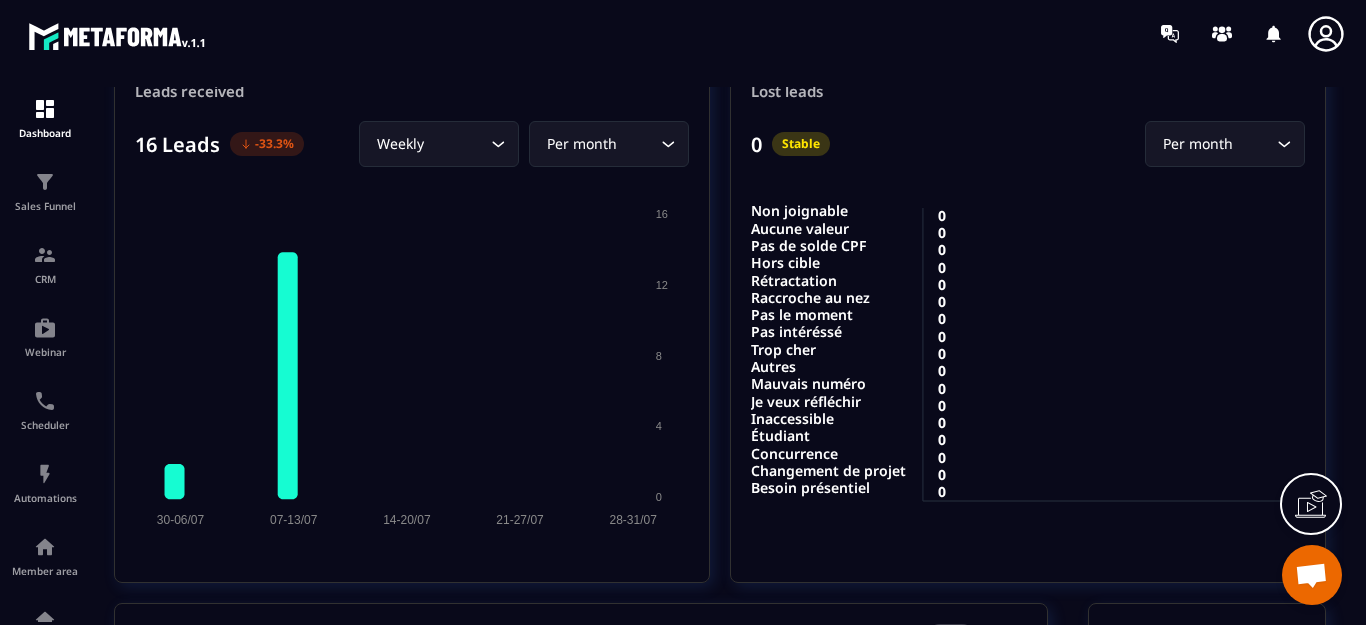 scroll, scrollTop: 0, scrollLeft: 0, axis: both 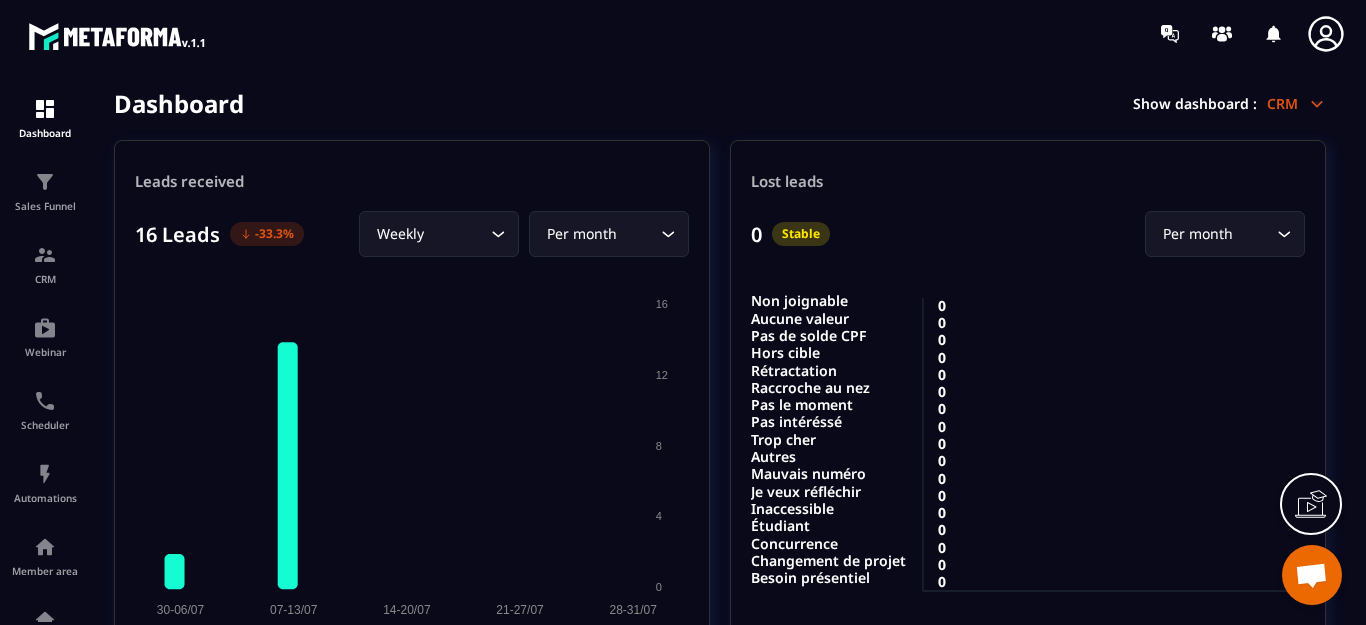 click 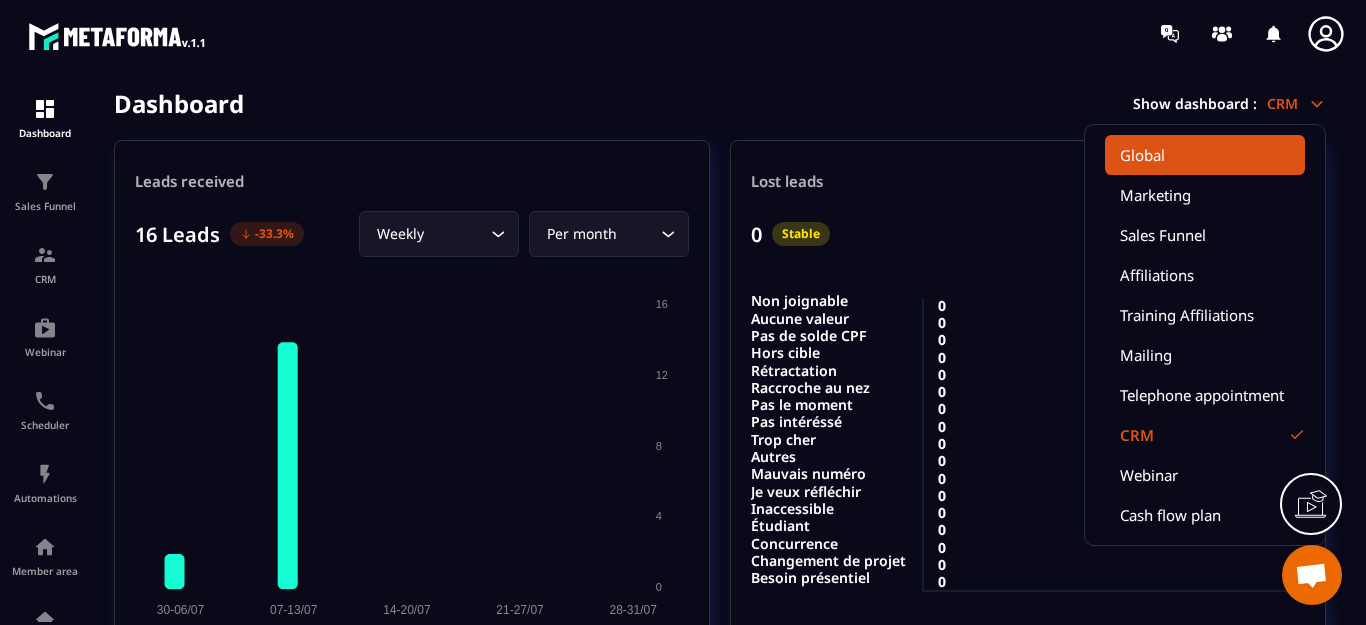 click on "Global" at bounding box center (1205, 155) 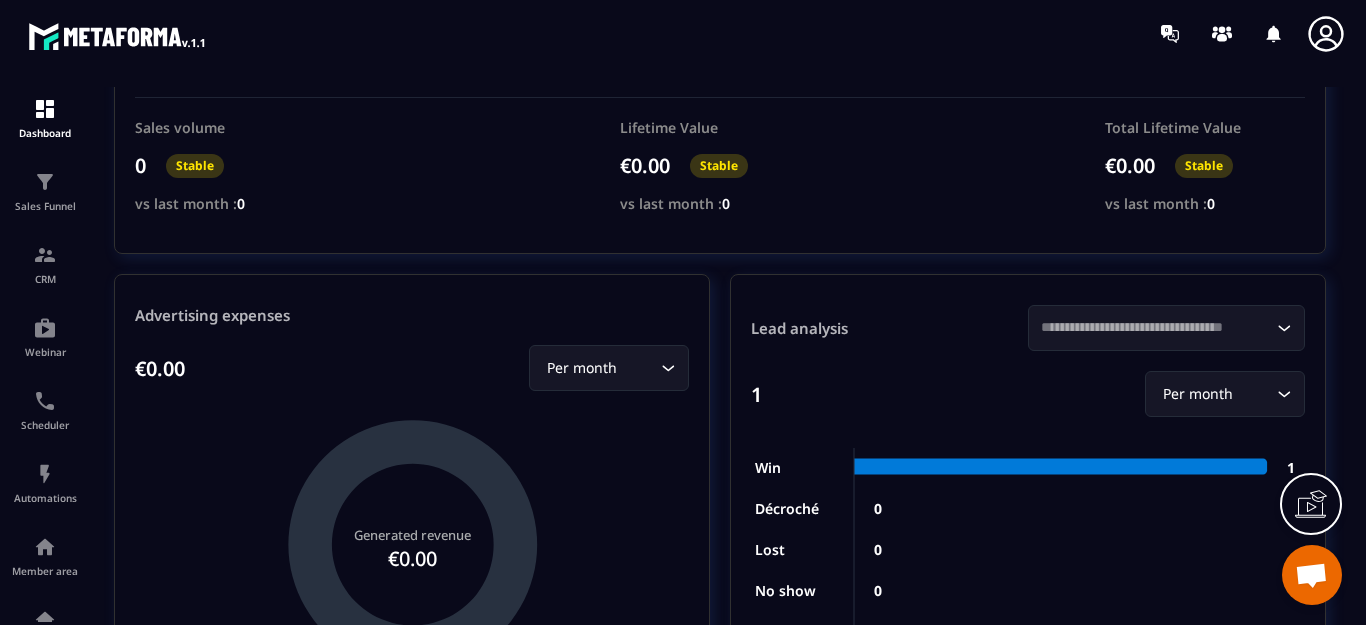 scroll, scrollTop: 0, scrollLeft: 0, axis: both 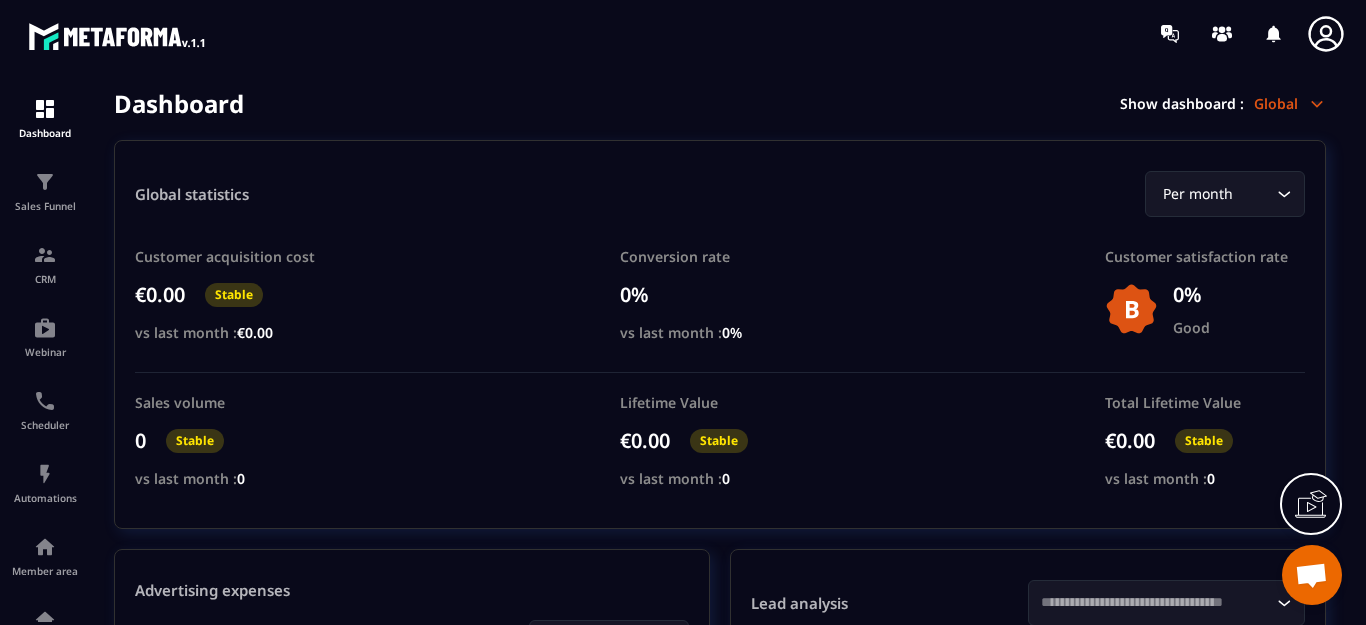 click 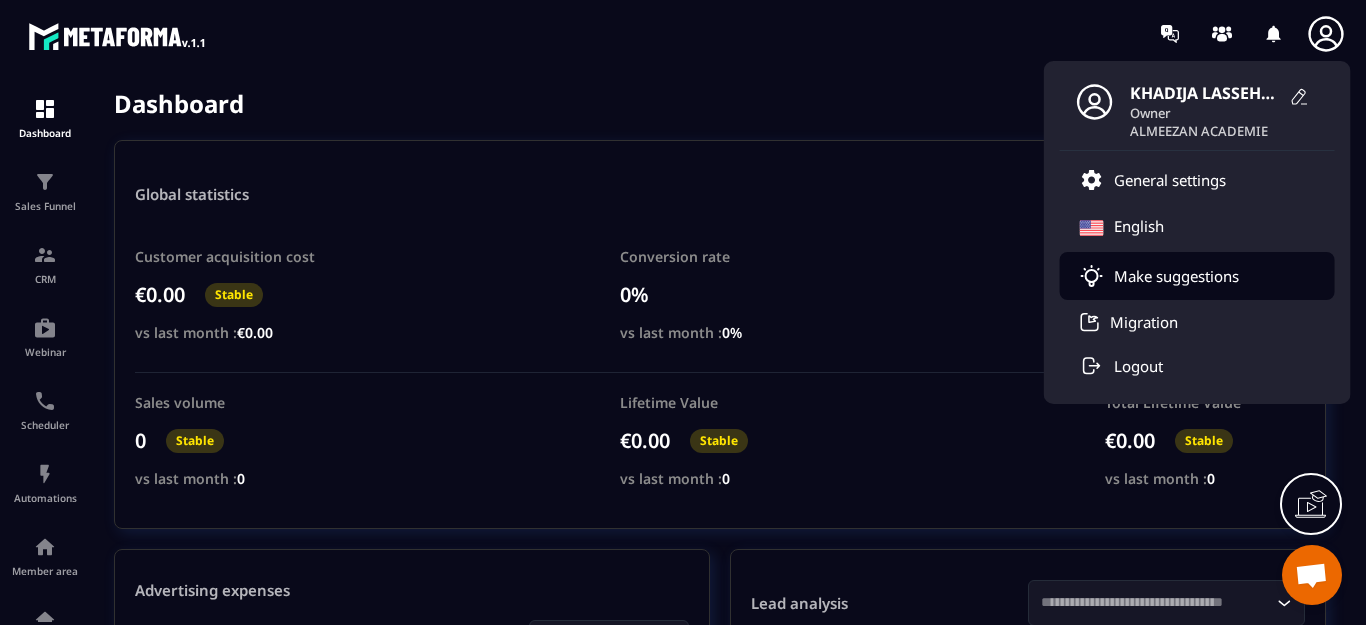 click on "Make suggestions" at bounding box center (1176, 276) 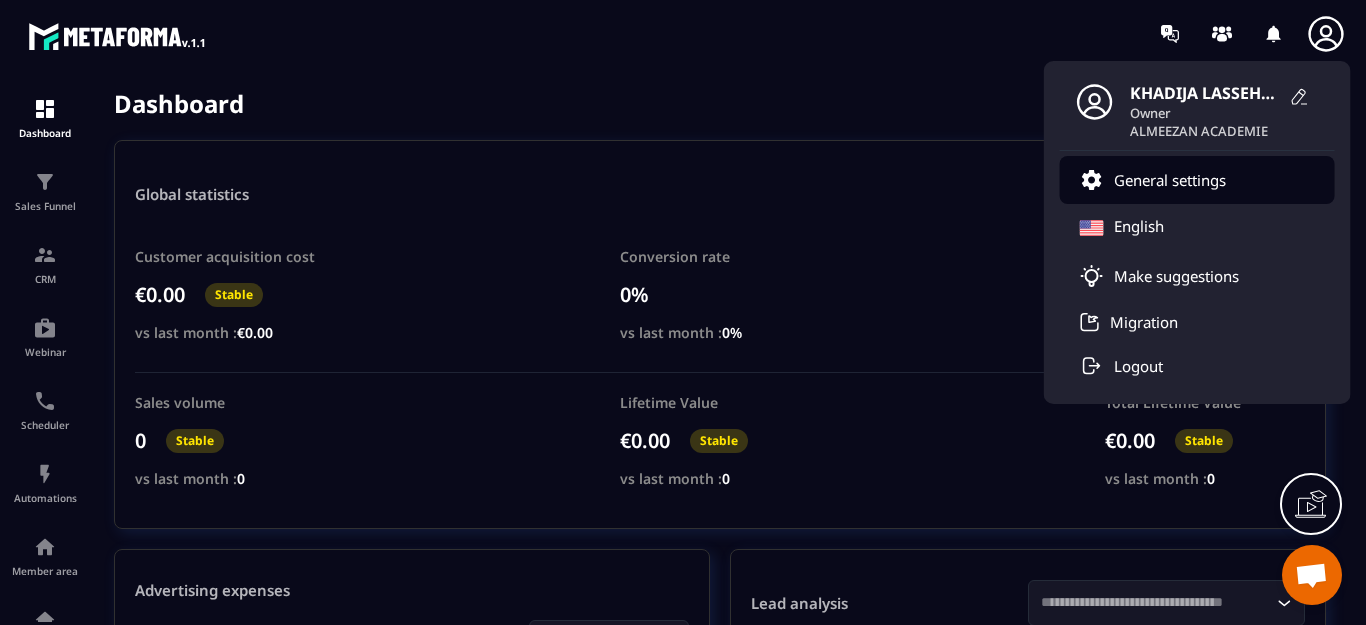 click on "General settings" at bounding box center [1170, 180] 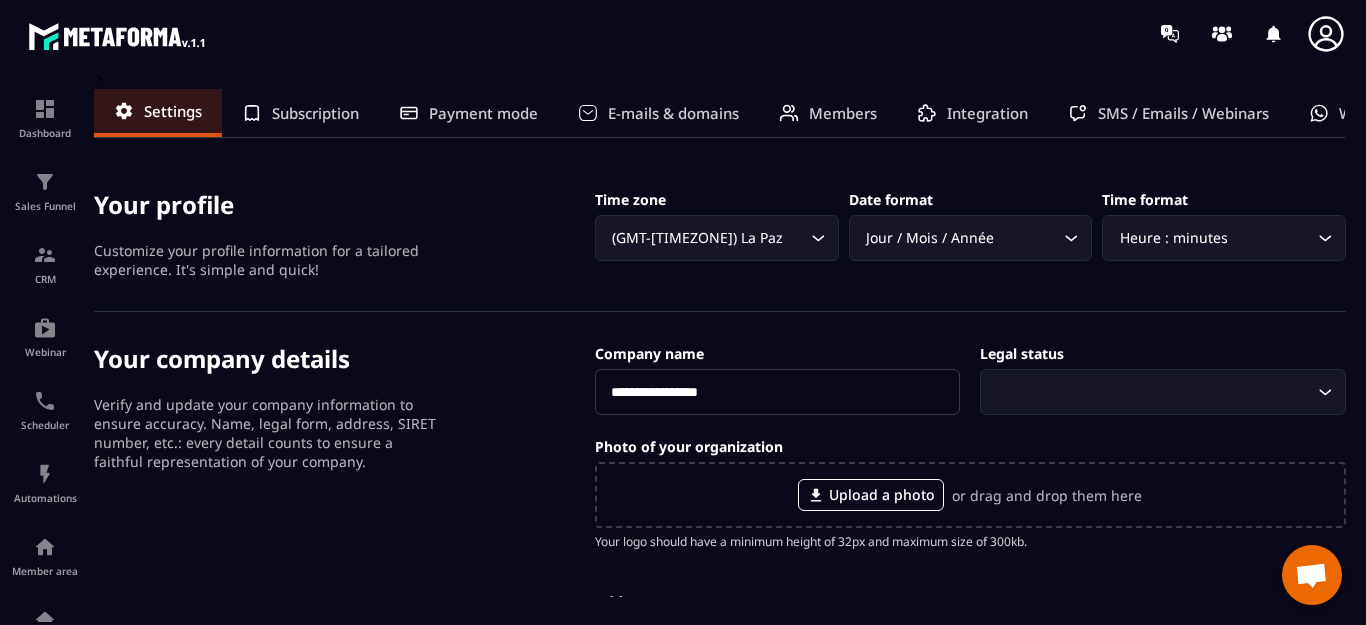 click on "Your profile Customize your profile information for a tailored experience. It's simple and quick! Time zone (GMT-04:00) La Paz Loading... Date format Jour / Mois / Année Loading... Time format Heure : minutes Loading..." at bounding box center (720, 235) 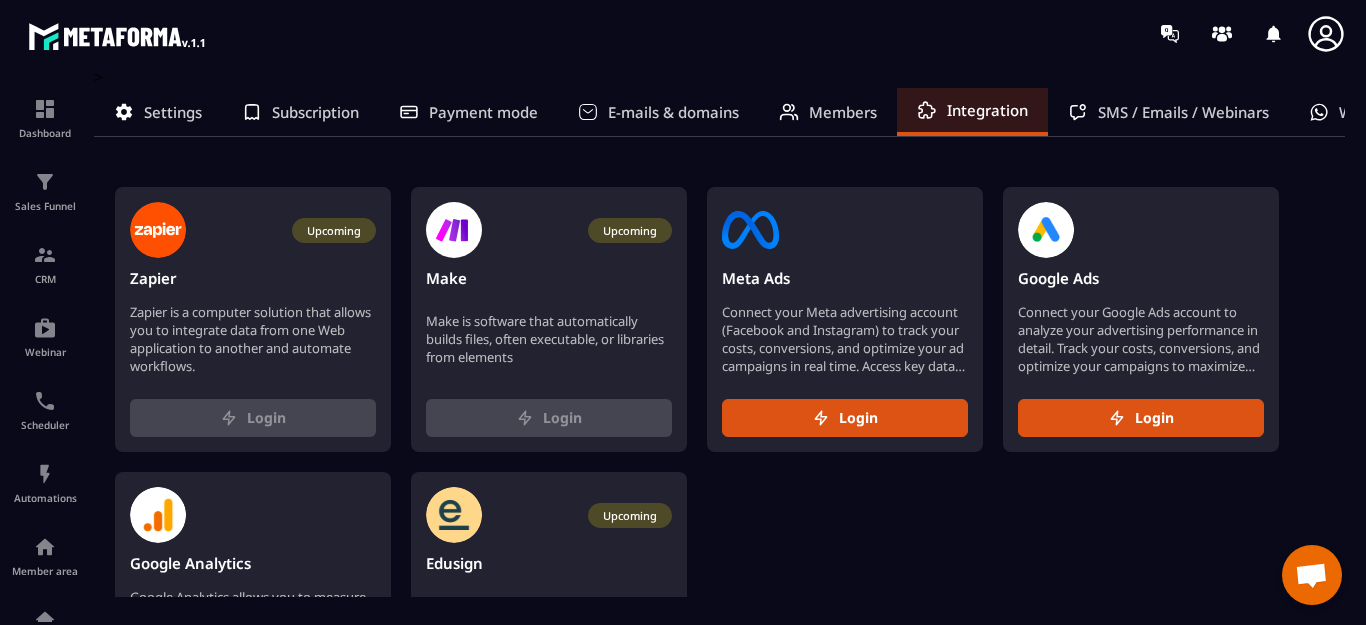 scroll, scrollTop: 0, scrollLeft: 0, axis: both 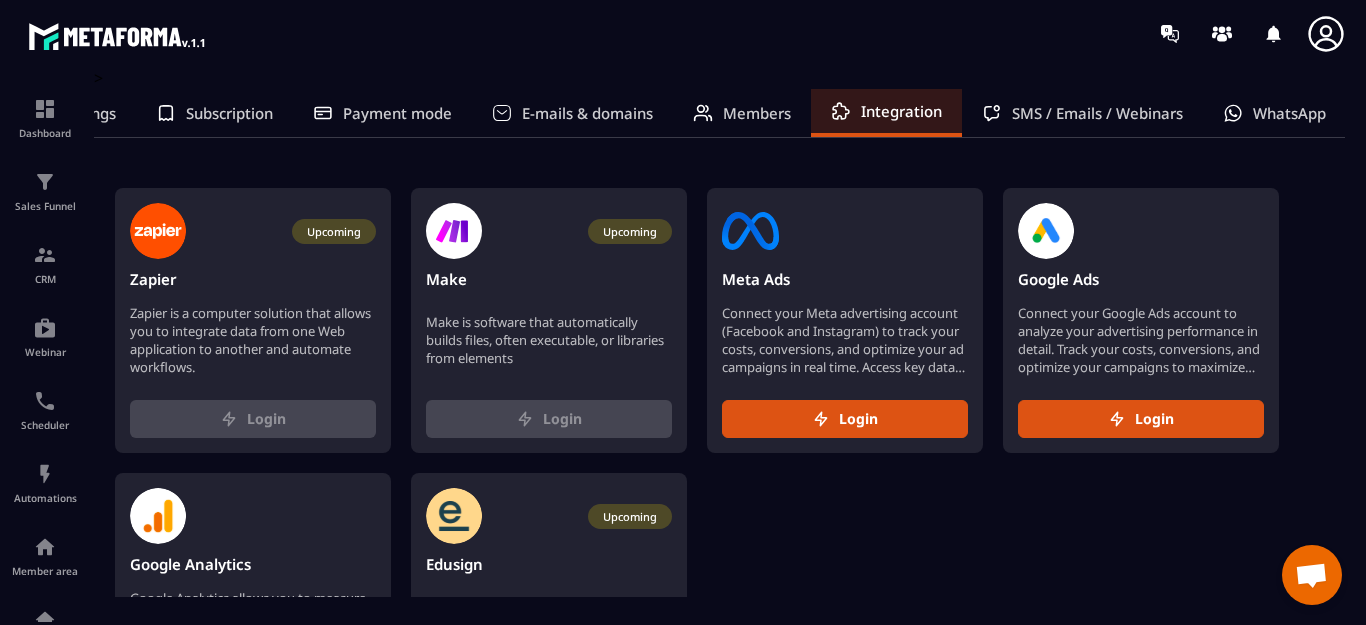 click on "Subscription" at bounding box center (229, 113) 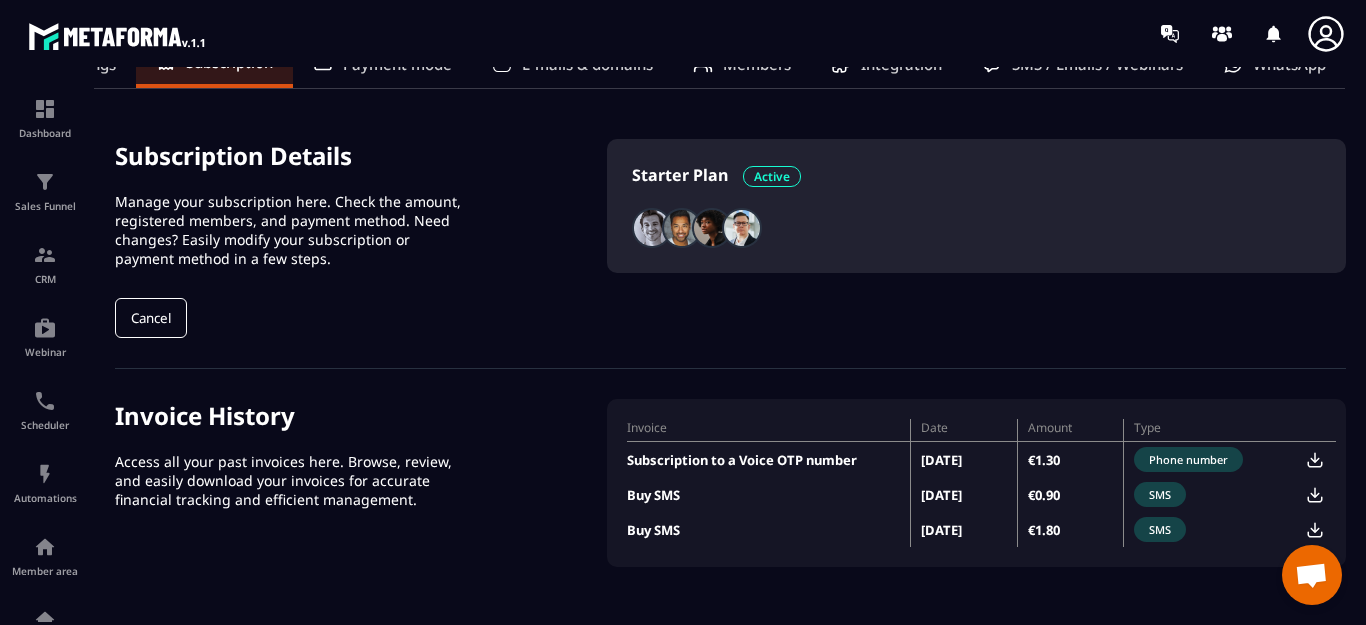 scroll, scrollTop: 0, scrollLeft: 0, axis: both 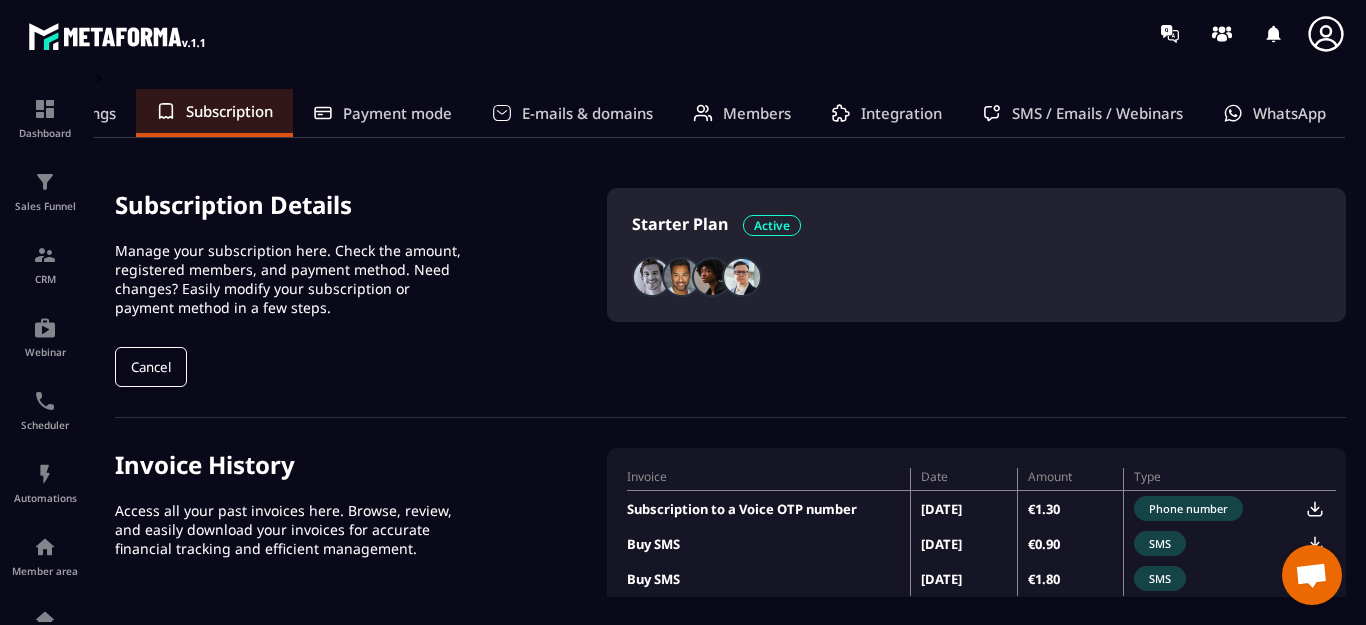 click on "Payment mode" at bounding box center (397, 113) 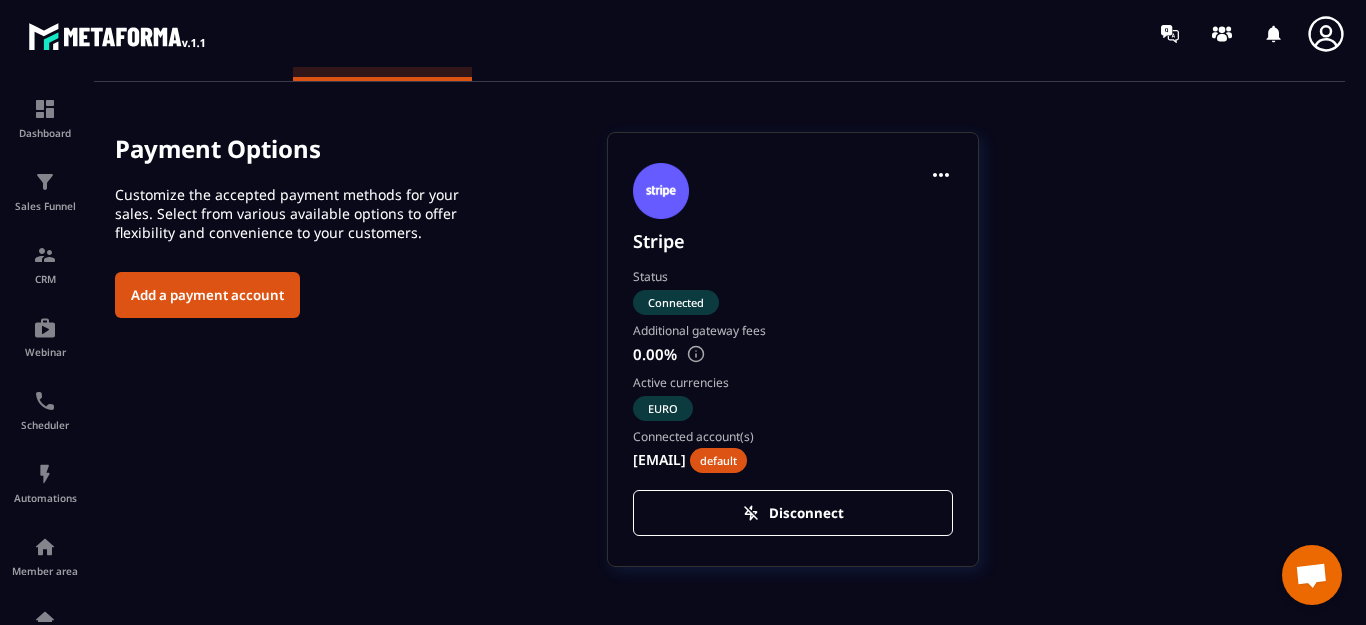 scroll, scrollTop: 0, scrollLeft: 0, axis: both 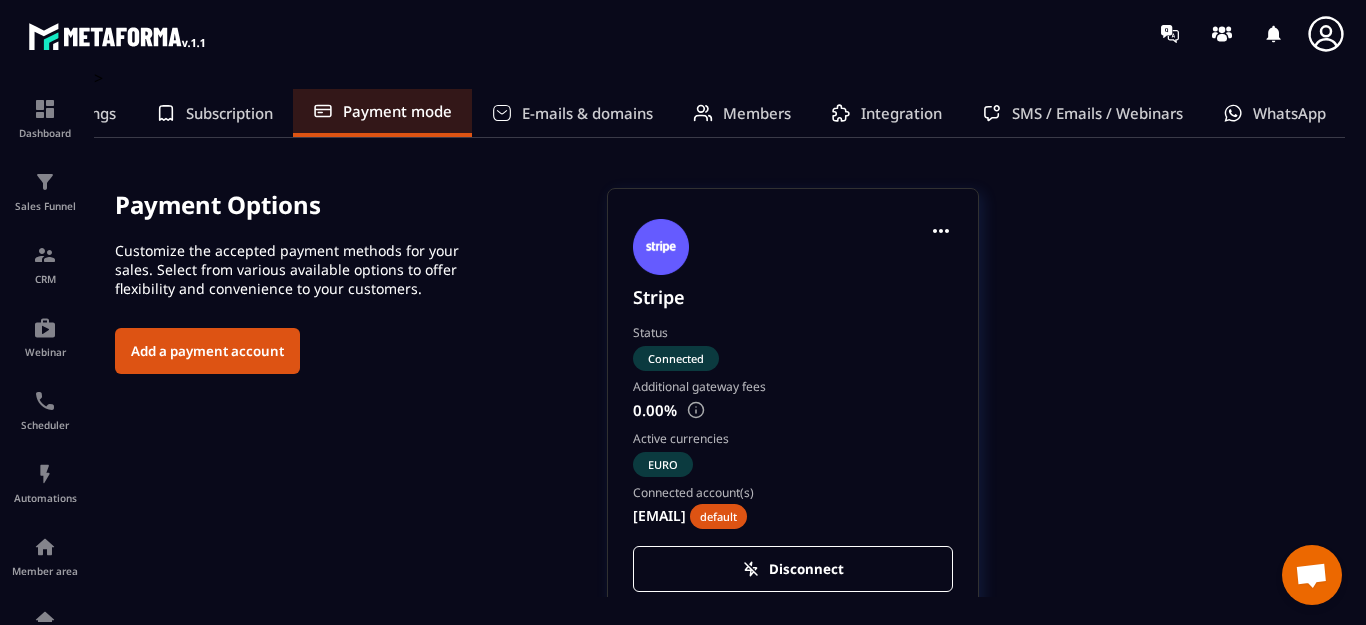 click on "E-mails & domains" at bounding box center (587, 113) 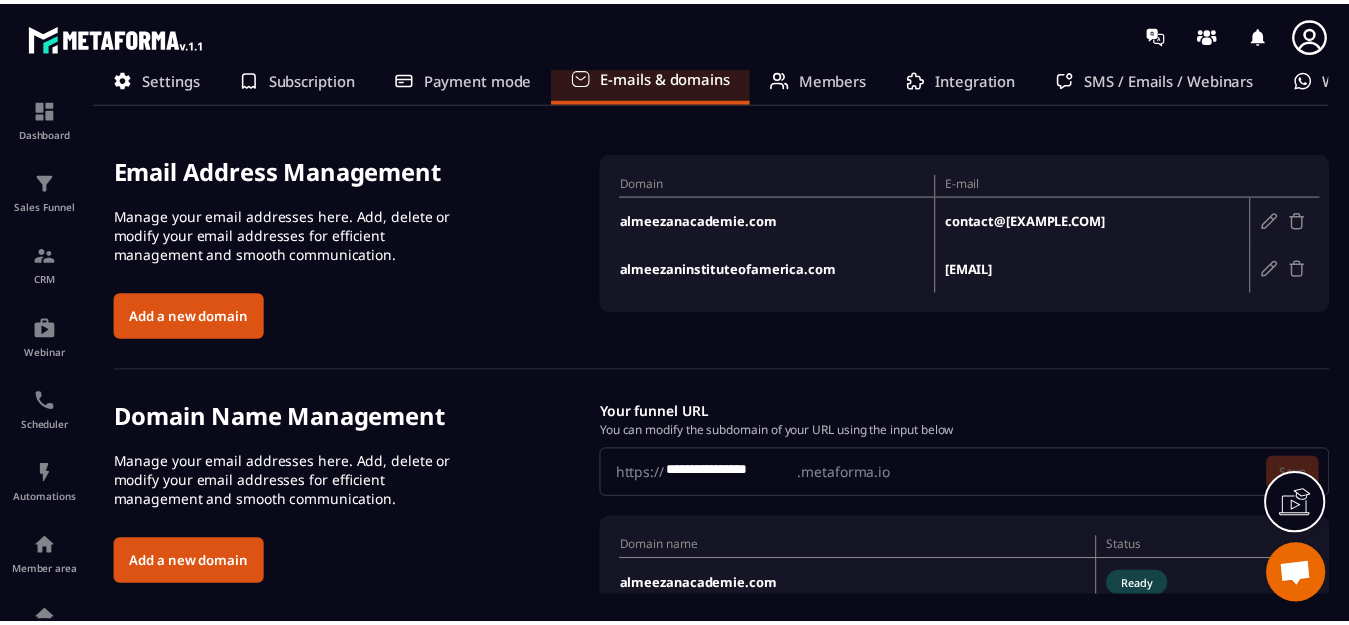 scroll, scrollTop: 0, scrollLeft: 0, axis: both 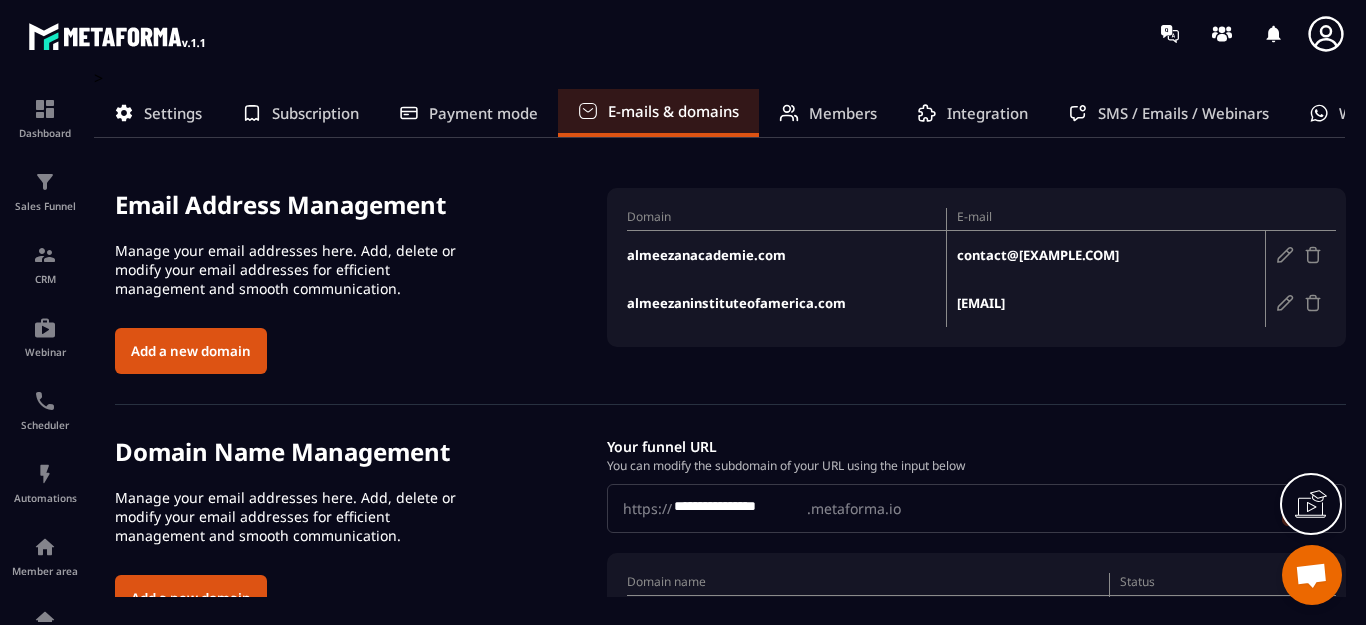click on "Members" at bounding box center [843, 113] 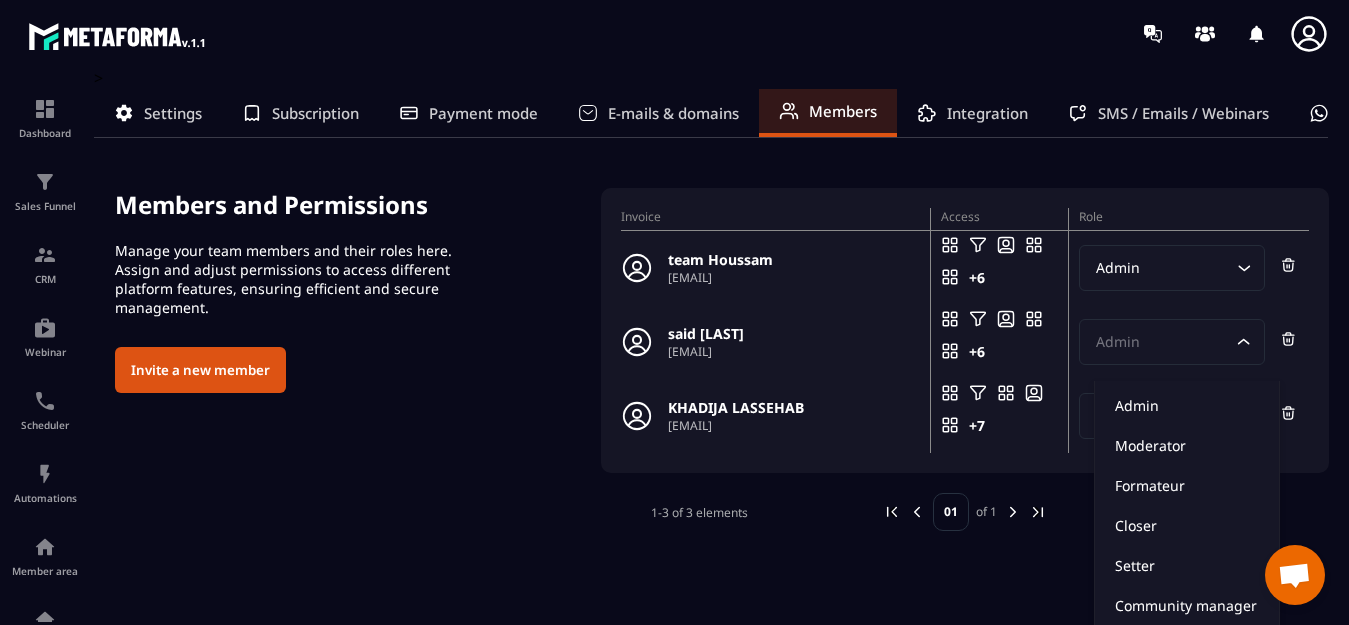 click on "Admin Loading..." at bounding box center (1188, 342) 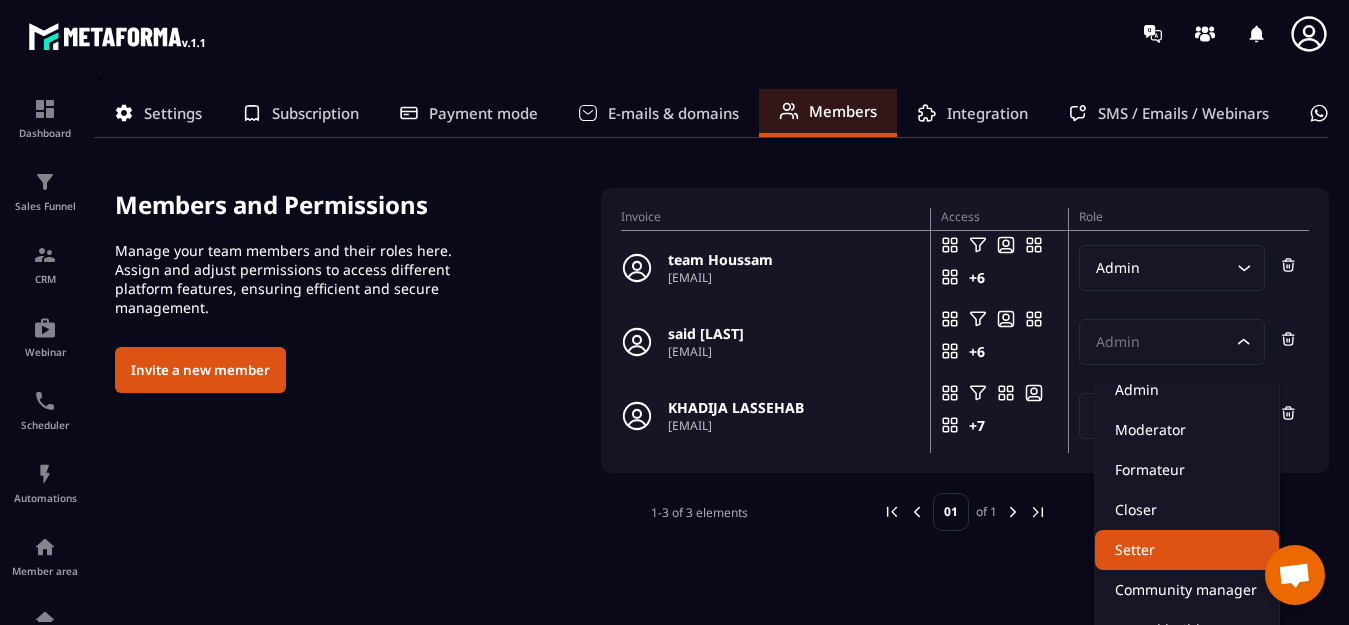 scroll, scrollTop: 21, scrollLeft: 0, axis: vertical 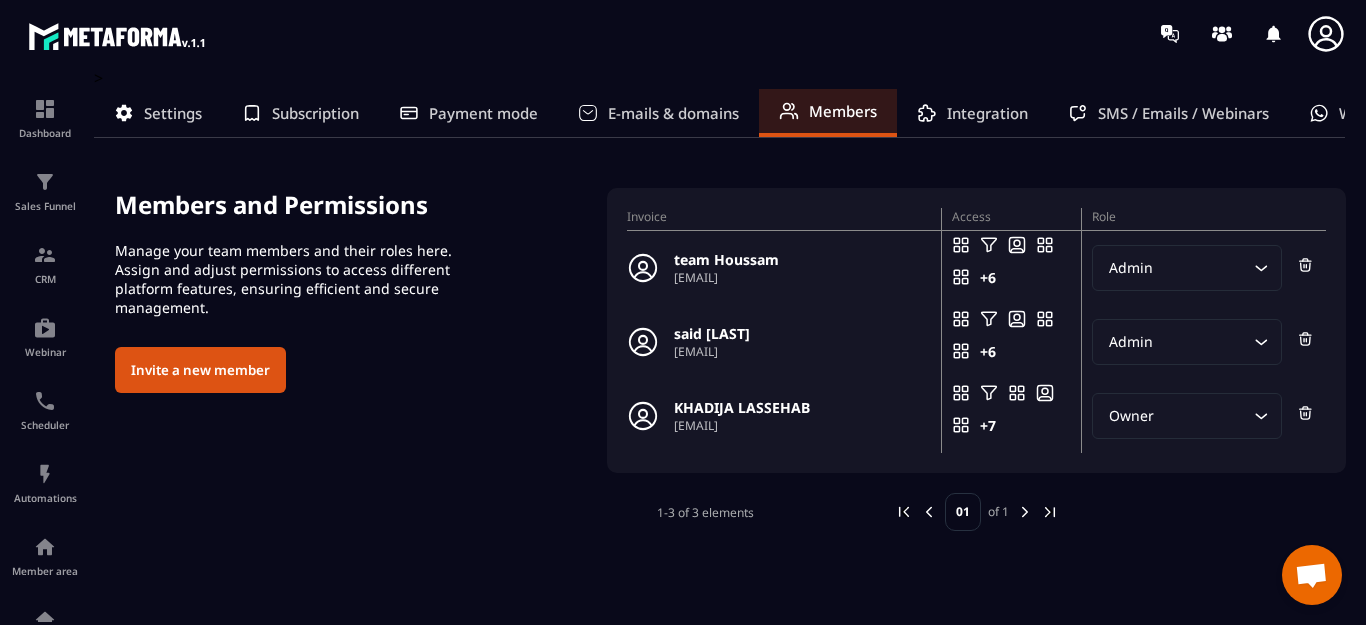click on "Dashboard Sales Funnel CRM Webinar Scheduler Automations Member area Social Networks E-mailing Accounting IA Prospects  >  Settings Subscription Payment mode E-mails & domains Members Integration SMS / Emails / Webinars WhatsApp Members and Permissions Manage your team members and their roles here. Assign and adjust permissions to access different platform features, ensuring efficient and secure management. Invite a new member Invoice Access Role team Houssam tahataybi119@gmail.com +6 Edit access Admin Loading... said houssam ty27395@gmail.com +6 Edit access Admin Loading... KHADIJA LASSEHAB lassehab@yahoo.fr +7 Edit access Owner Loading... 1-3 of 3 elements 01 of 1" at bounding box center [683, 346] 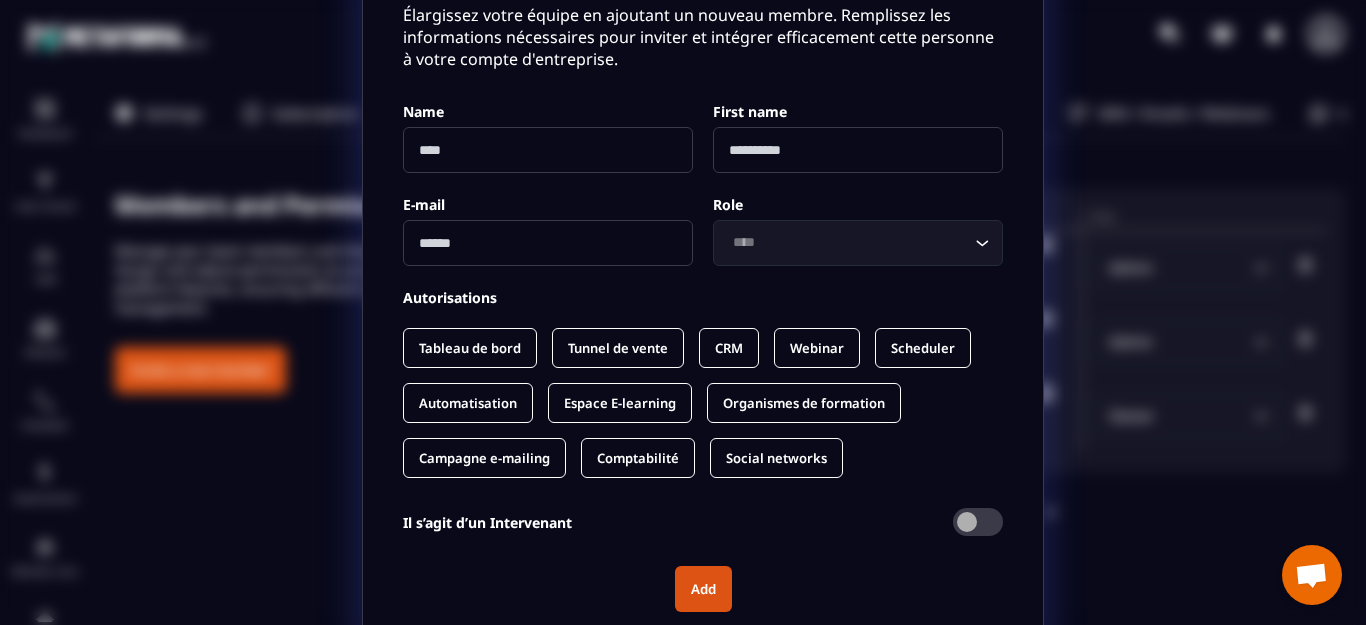 scroll, scrollTop: 0, scrollLeft: 0, axis: both 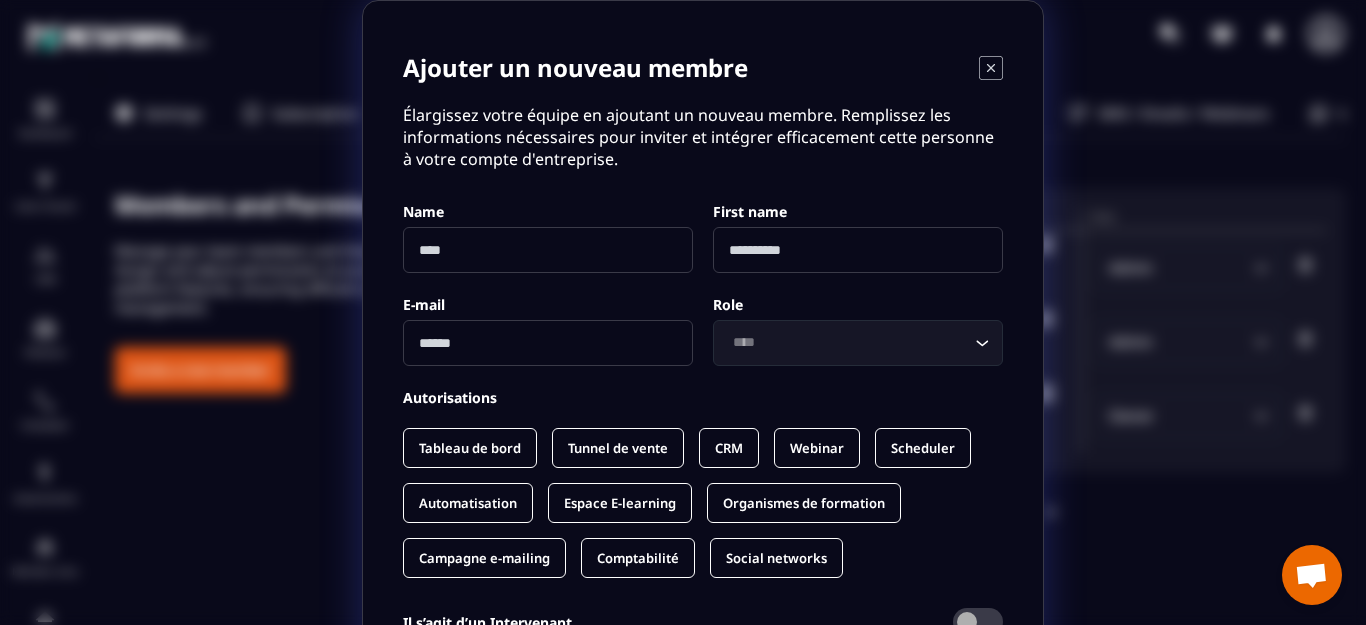 click at bounding box center [548, 250] 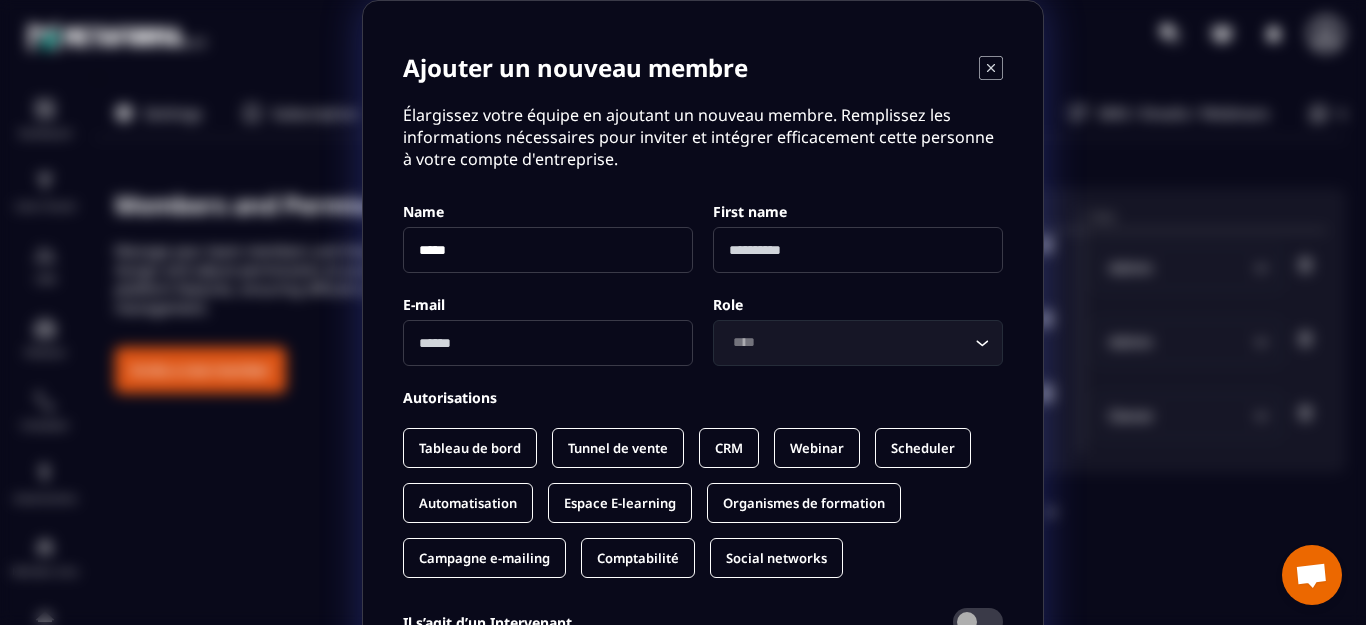type on "*****" 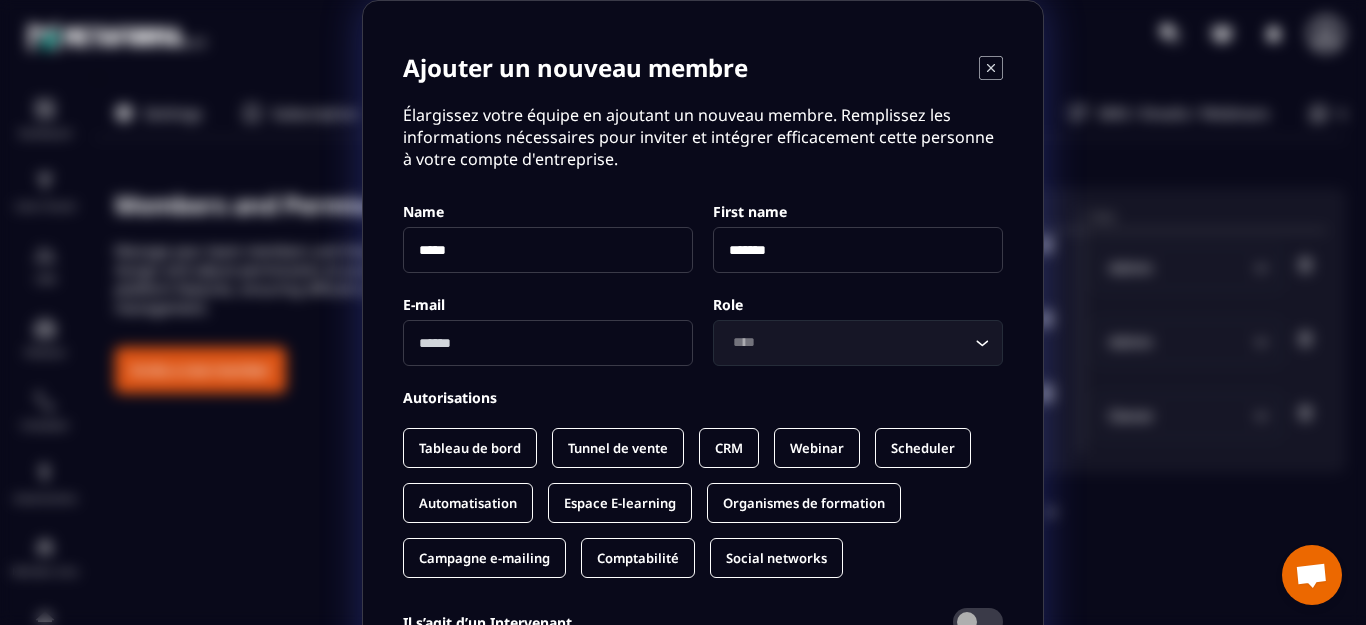 type on "*******" 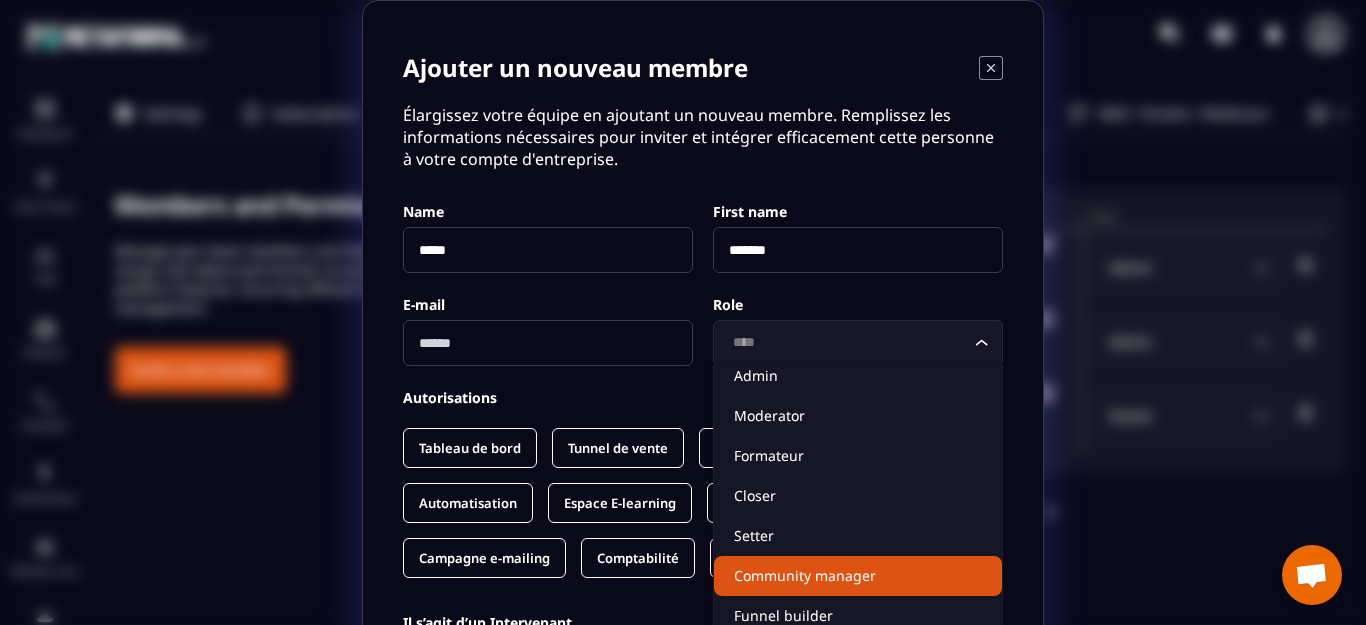 scroll, scrollTop: 11, scrollLeft: 0, axis: vertical 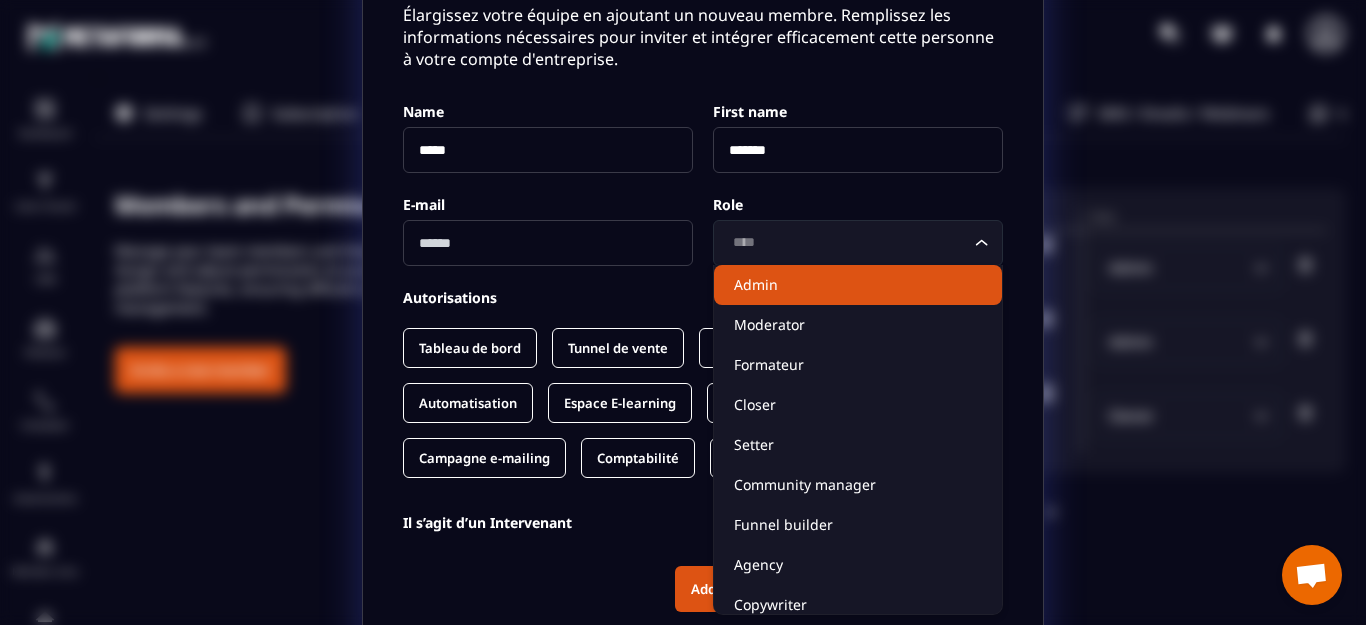 click on "Admin" 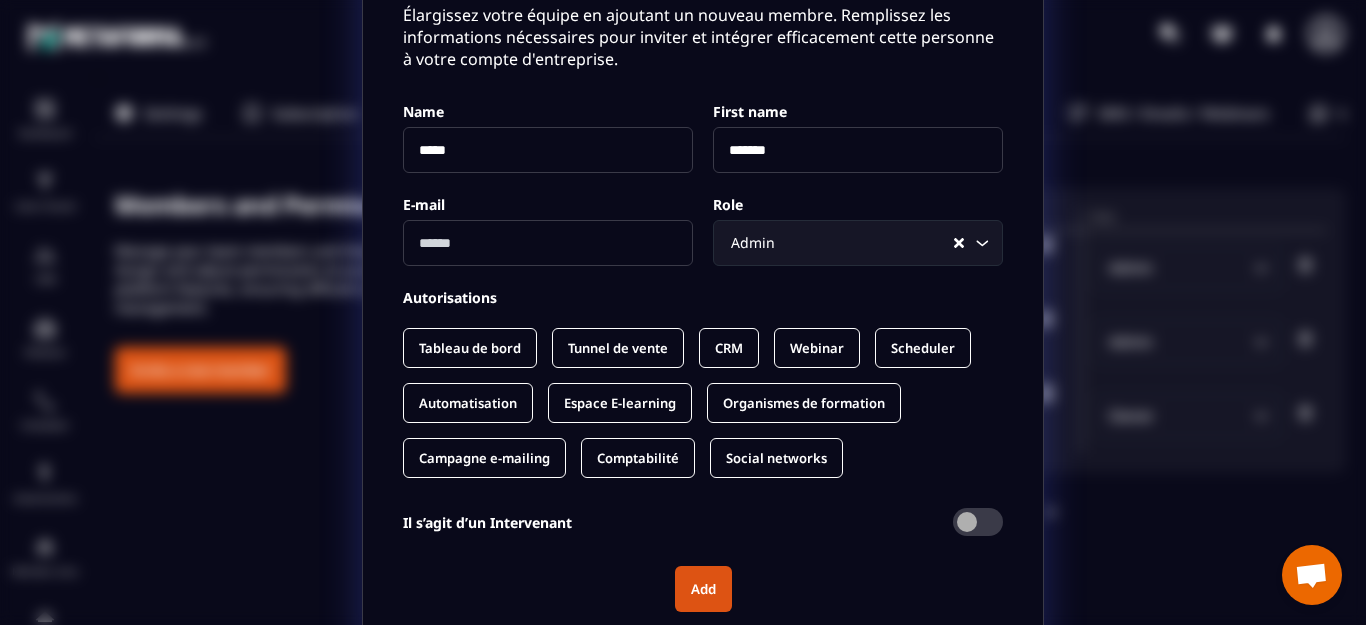 click at bounding box center [548, 243] 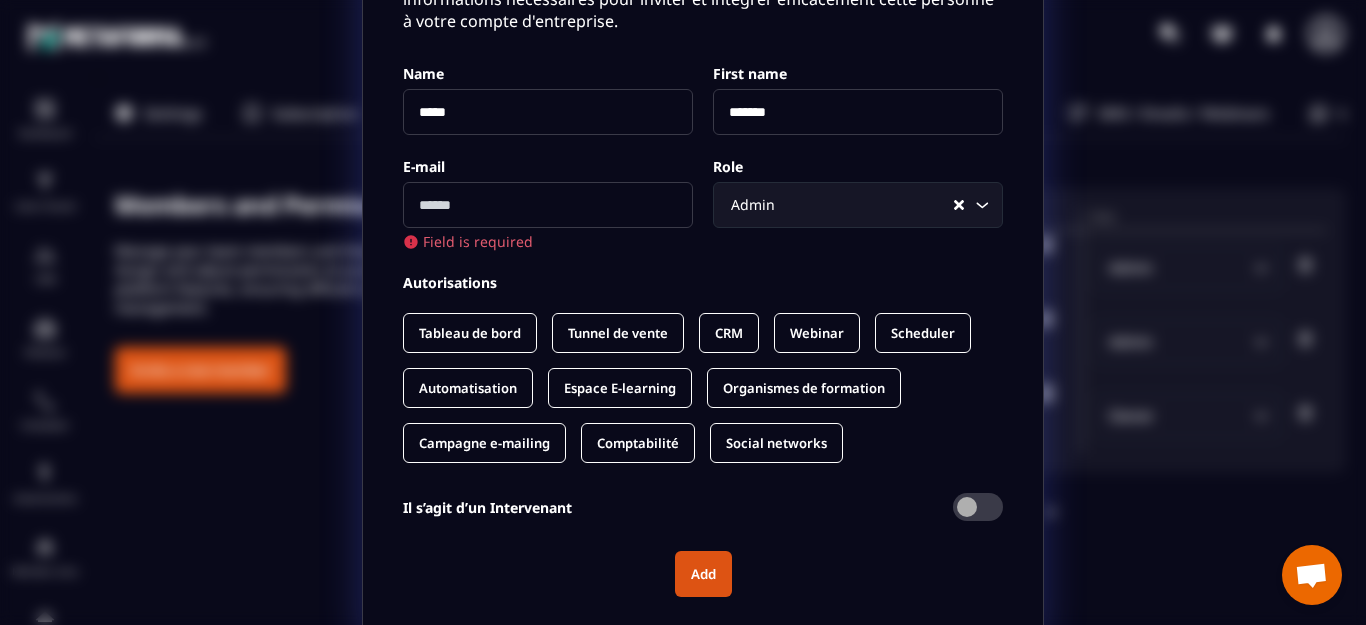 click on "Ajouter un nouveau membre Élargissez votre équipe en ajoutant un nouveau membre. Remplissez les informations nécessaires pour inviter et intégrer efficacement cette personne à votre compte d'entreprise. Name ***** First name ******* E-mail Field is required Role Admin Loading... Phone +33 Loading... N° de sécurité sociale Address Type de formateur Formateur interne Loading... Autorisations Tableau de bord Tunnel de vente CRM Webinar Scheduler Automatisation Espace E-learning Organismes de formation Campagne e-mailing Comptabilité Social networks Il s’agit d’un Intervenant" at bounding box center (703, 243) 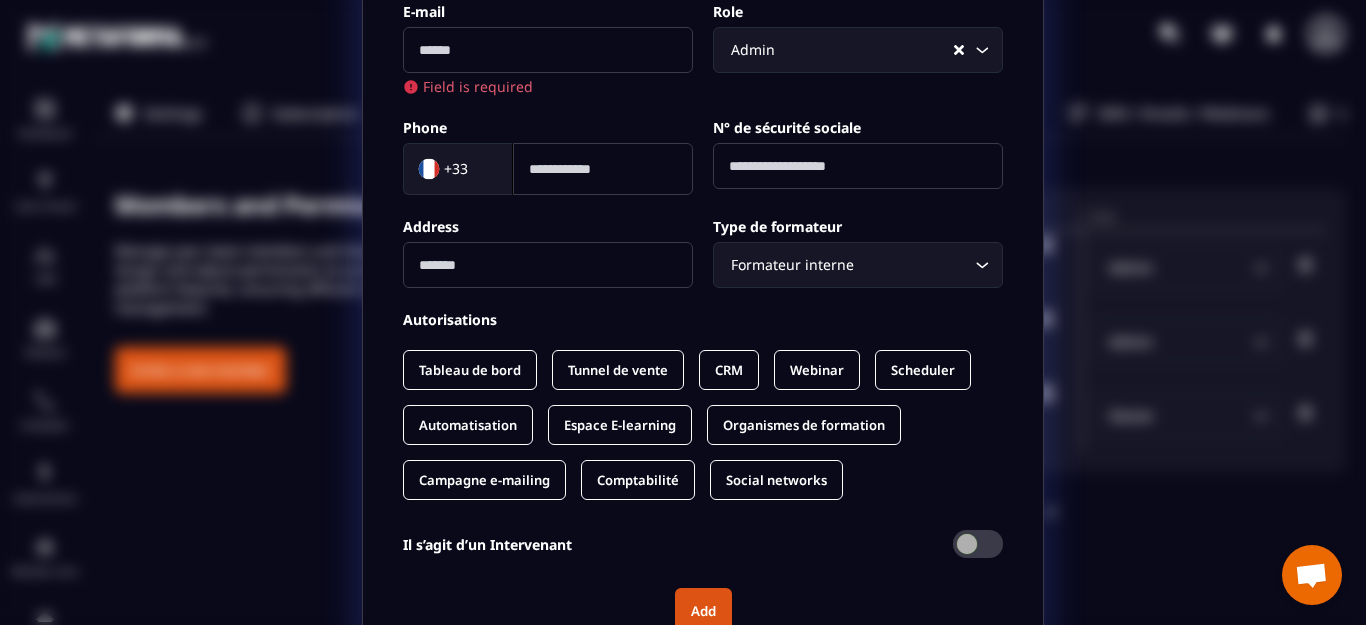 scroll, scrollTop: 353, scrollLeft: 0, axis: vertical 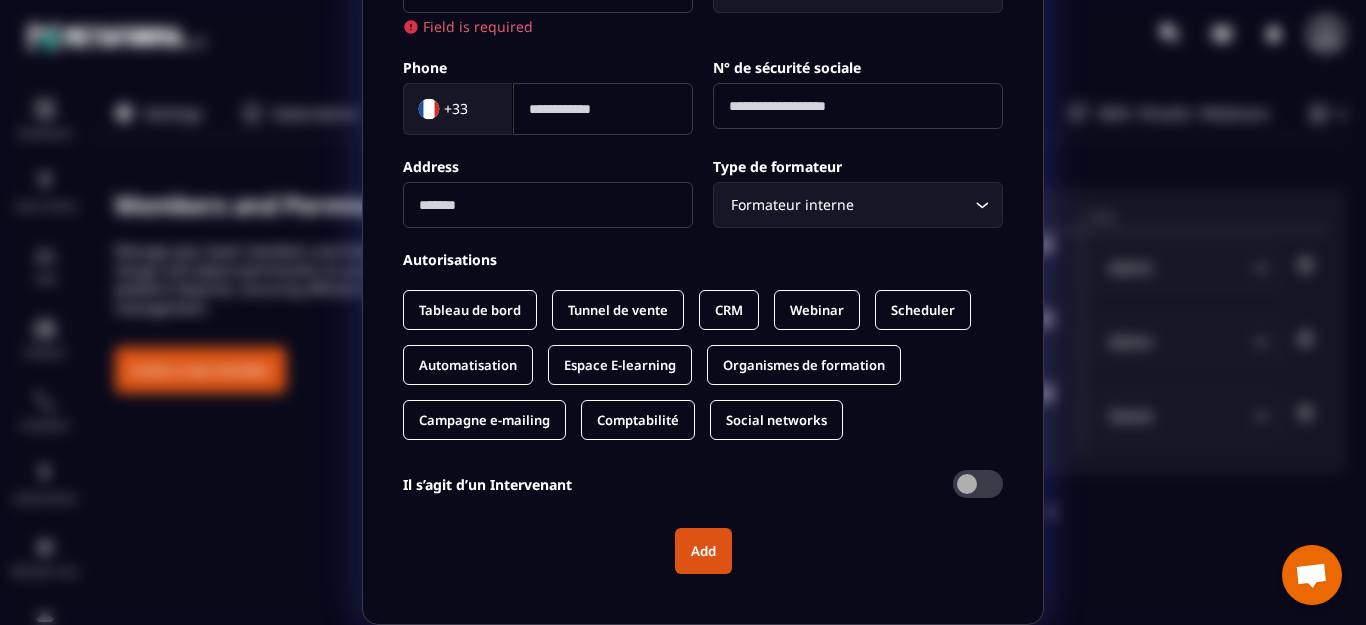click on "Espace E-learning" at bounding box center (620, 365) 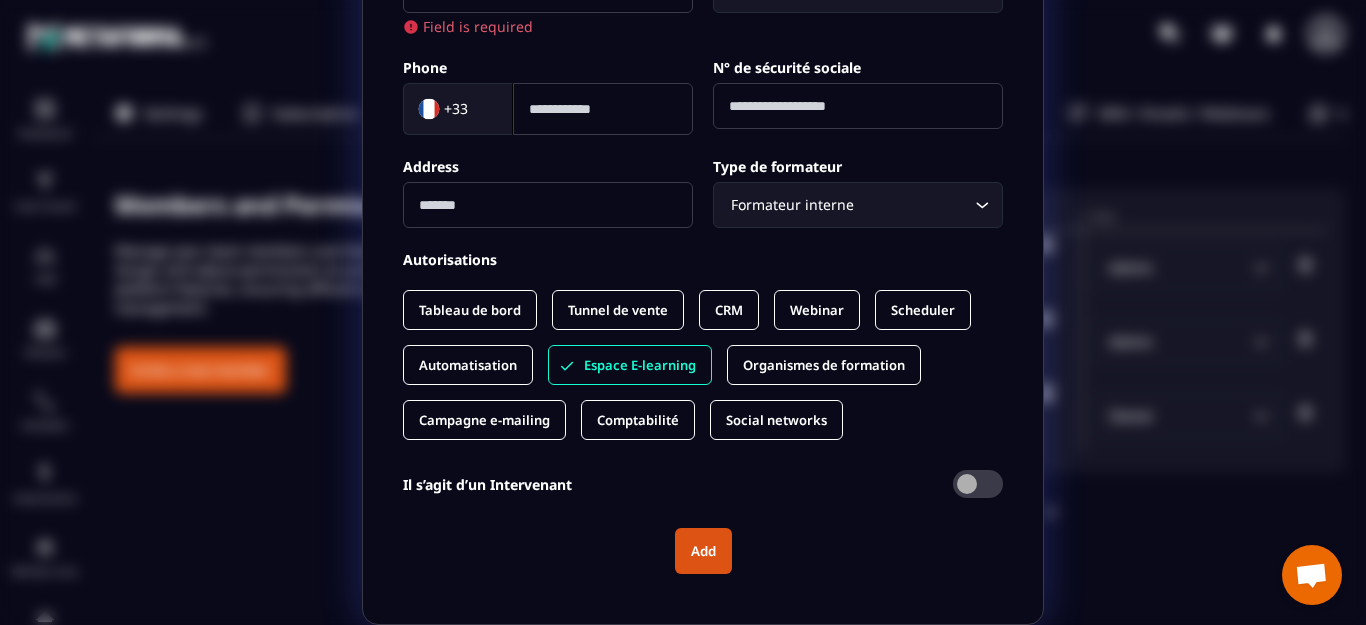 click on "Organismes de formation" at bounding box center [824, 365] 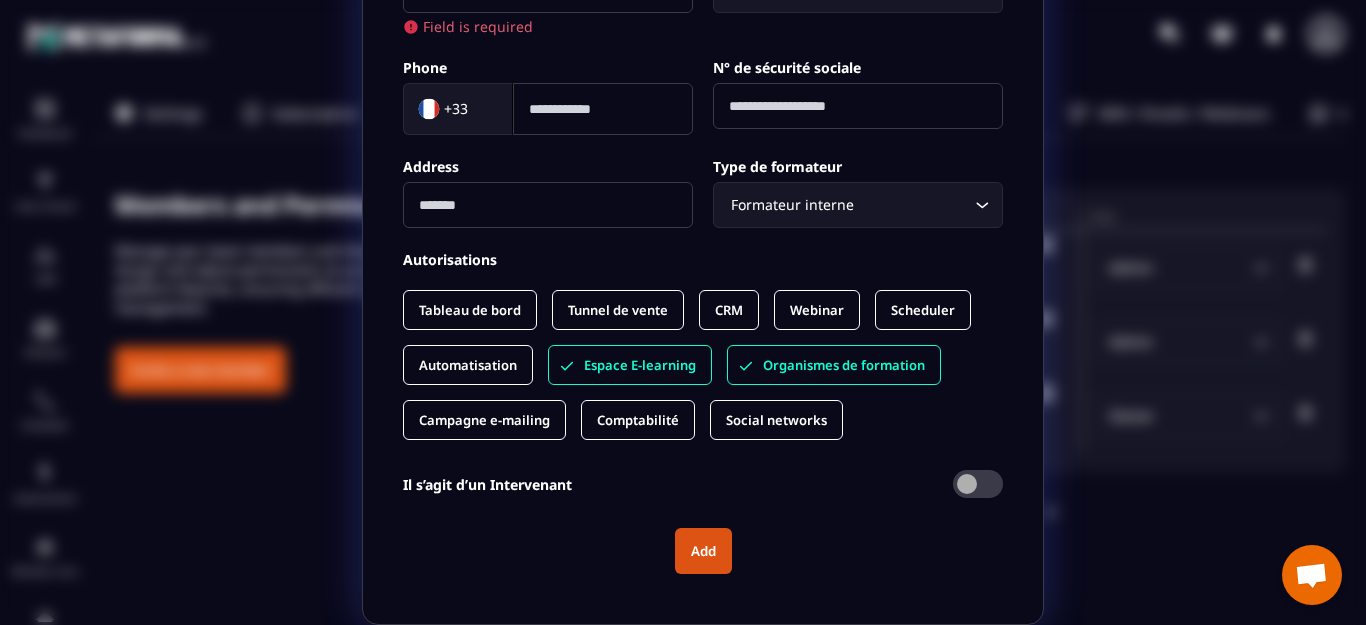 click on "Automatisation" at bounding box center [468, 365] 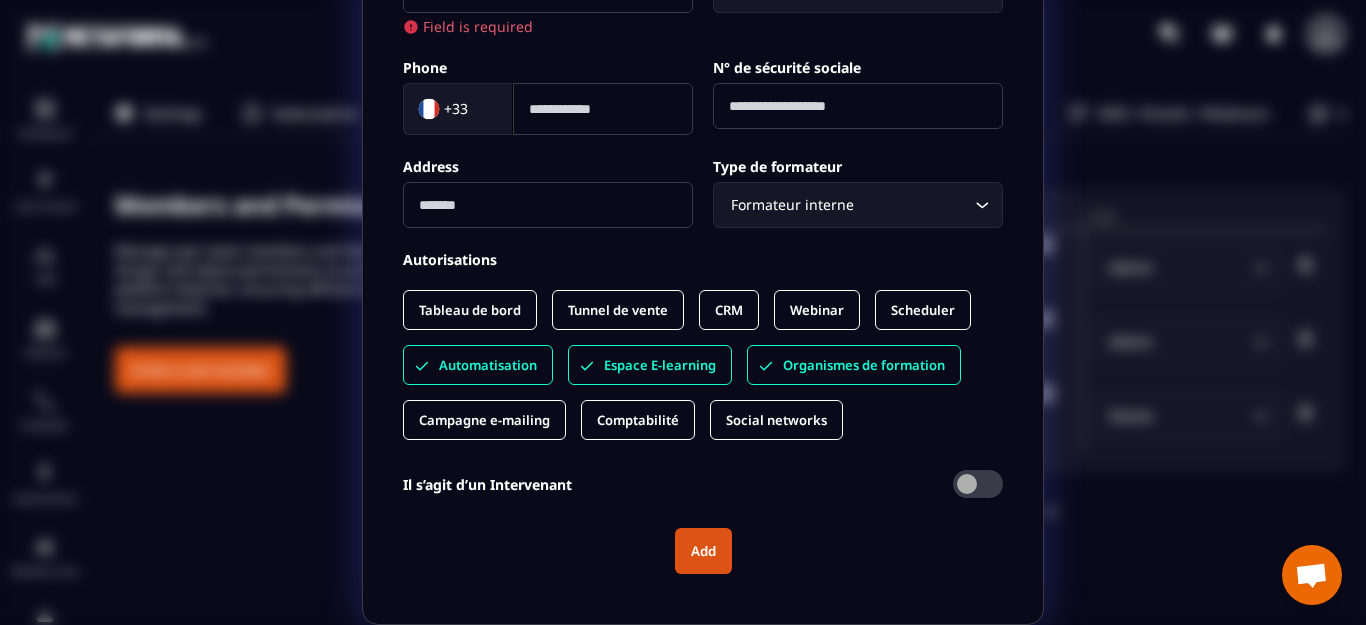 click on "Tableau de bord" at bounding box center (470, 310) 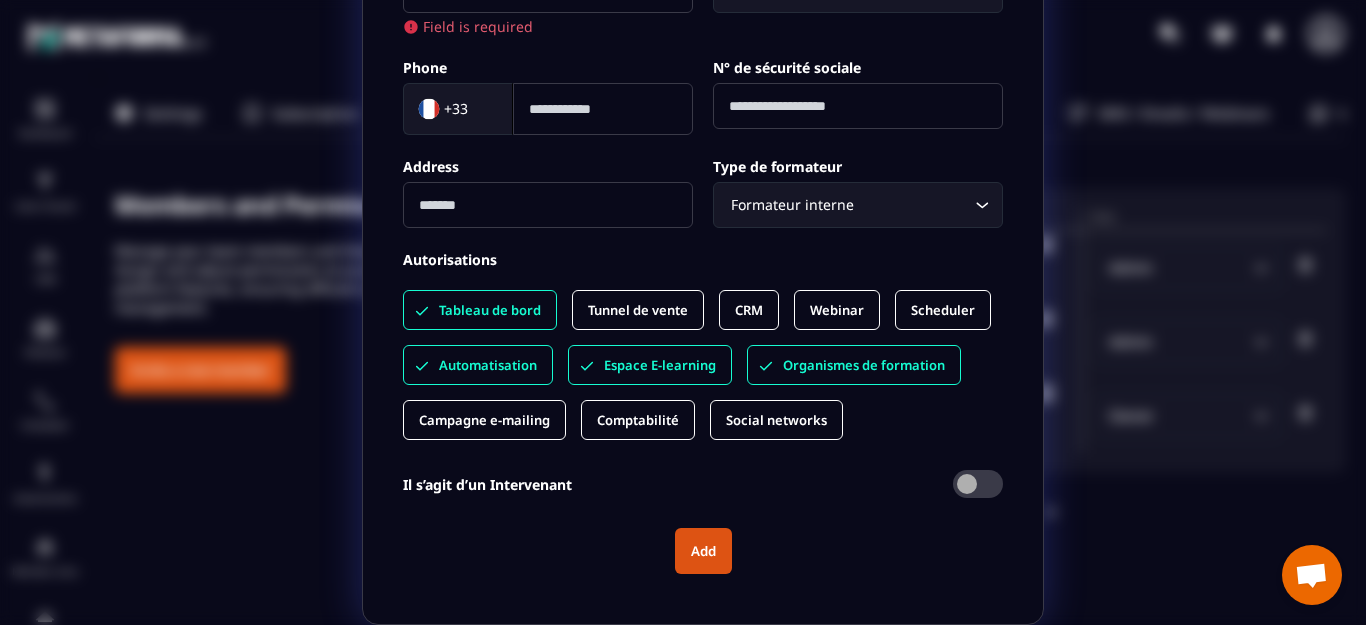 drag, startPoint x: 733, startPoint y: 425, endPoint x: 654, endPoint y: 430, distance: 79.15807 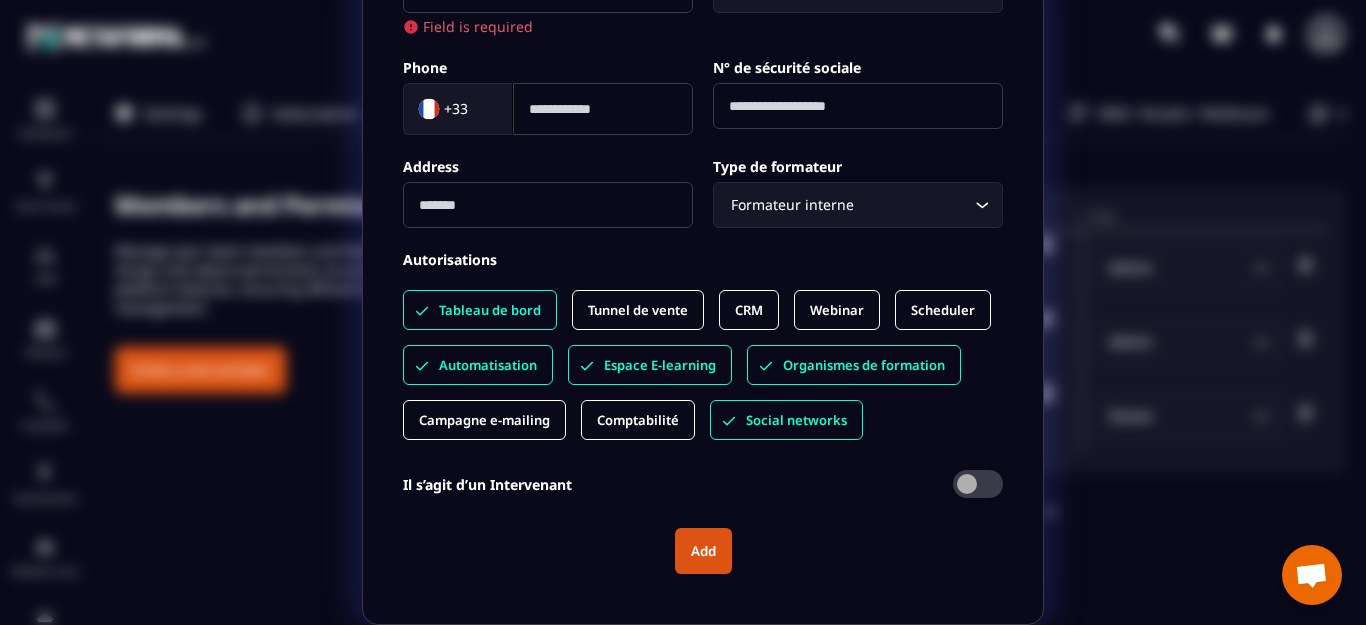 drag, startPoint x: 653, startPoint y: 429, endPoint x: 623, endPoint y: 347, distance: 87.31552 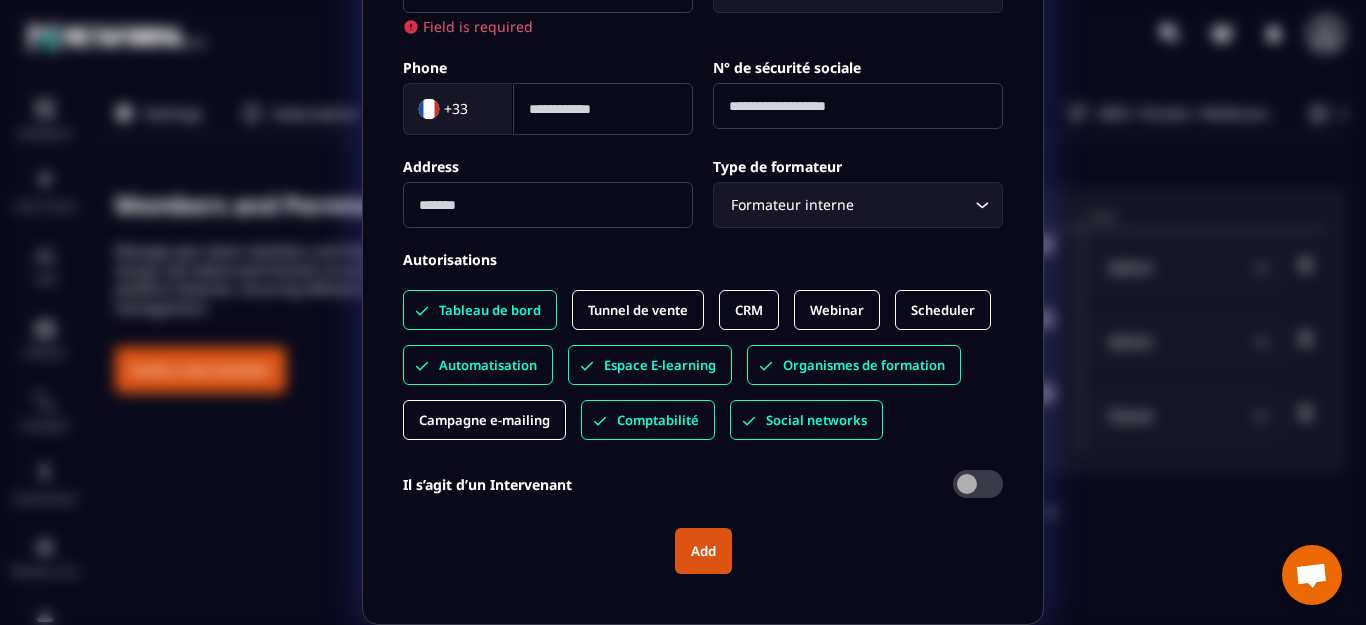 drag, startPoint x: 633, startPoint y: 315, endPoint x: 703, endPoint y: 301, distance: 71.38628 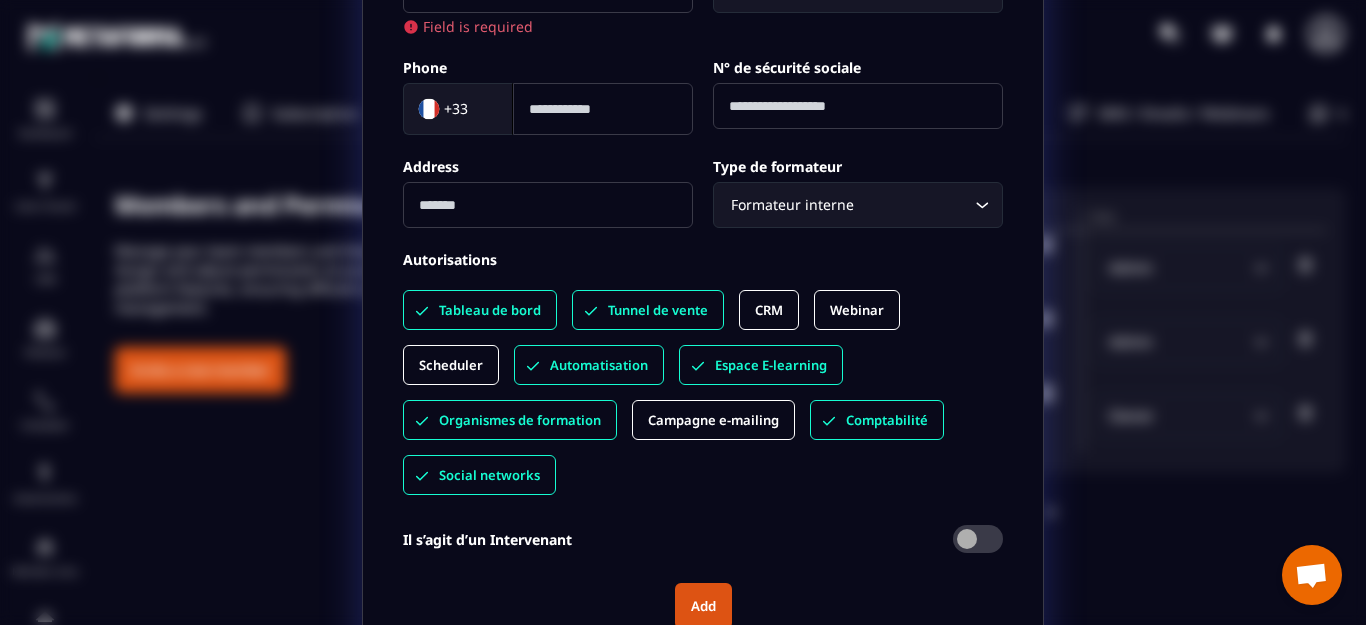 click on "CRM" at bounding box center (769, 310) 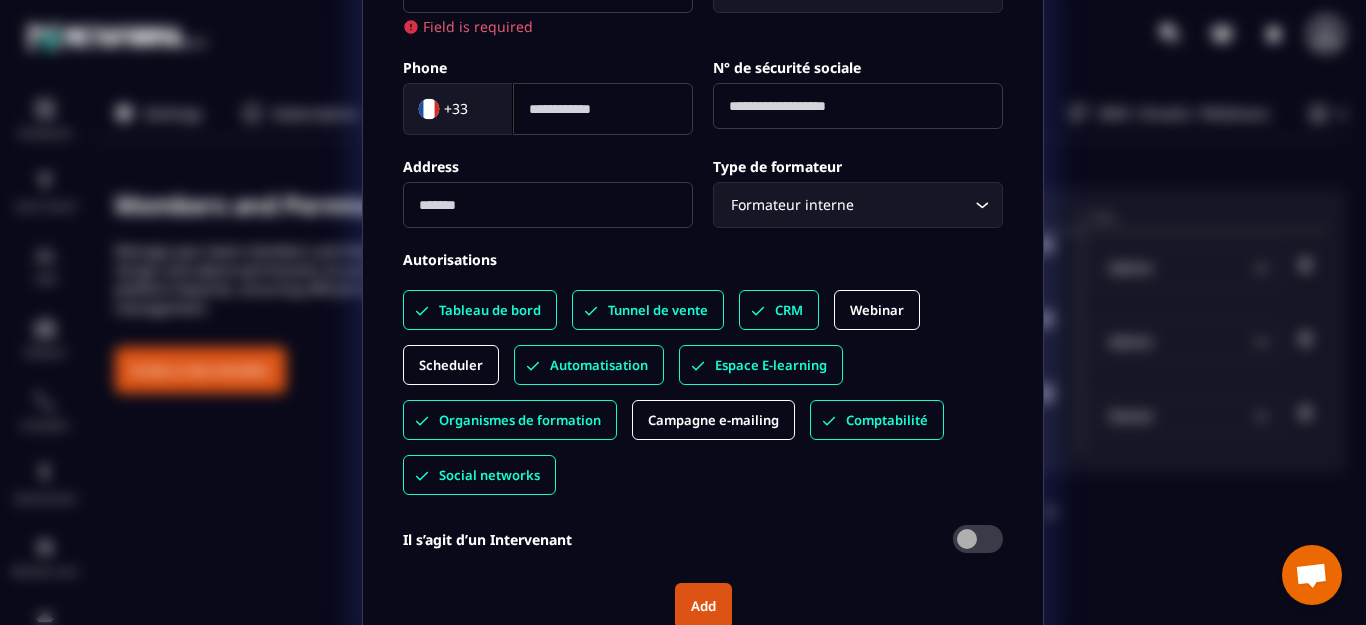 click on "Webinar" 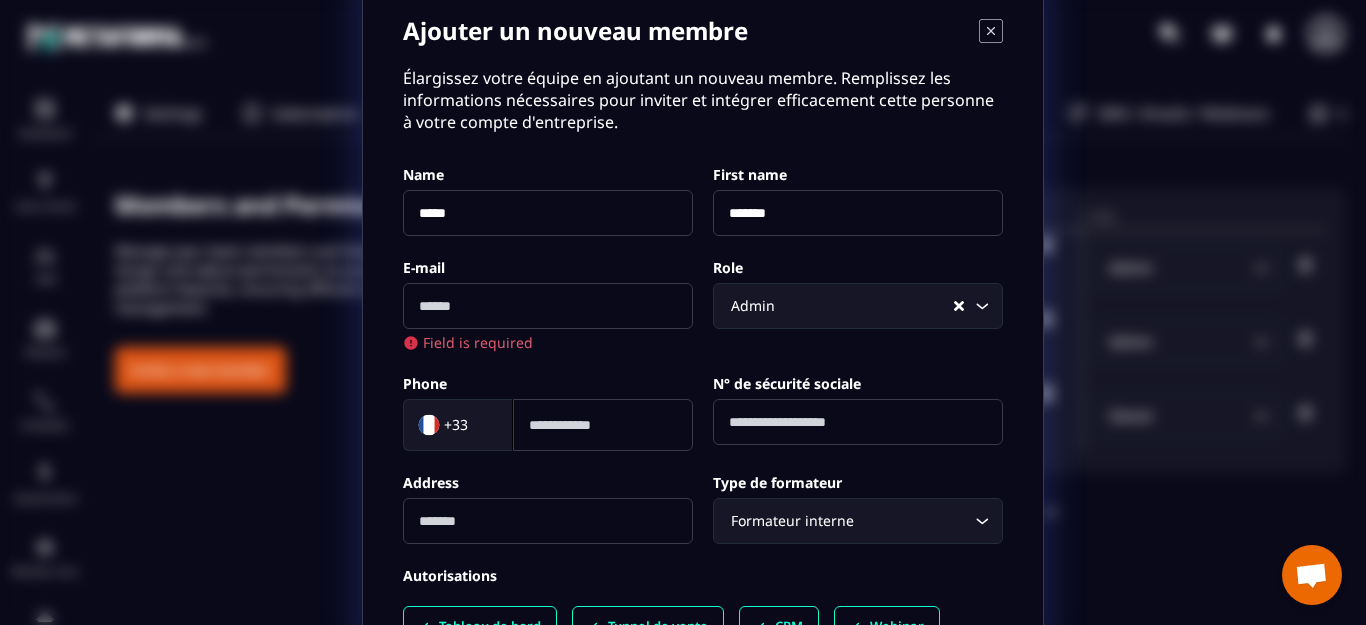 scroll, scrollTop: 0, scrollLeft: 0, axis: both 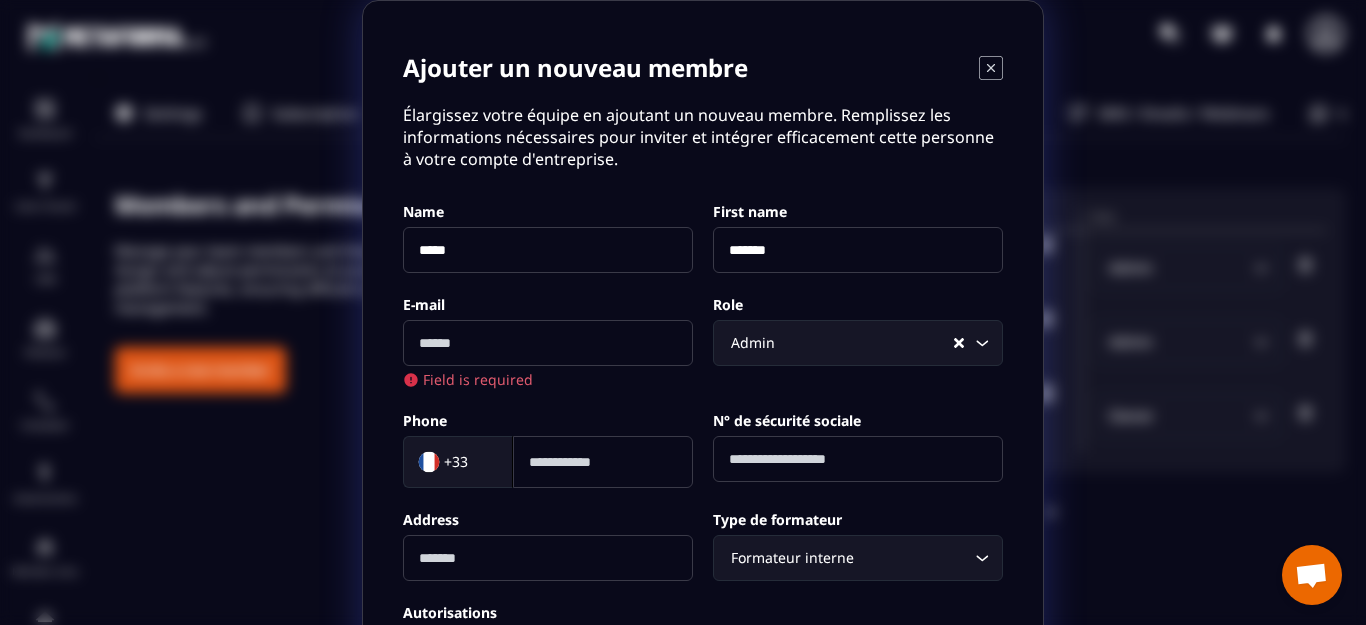 click at bounding box center [548, 343] 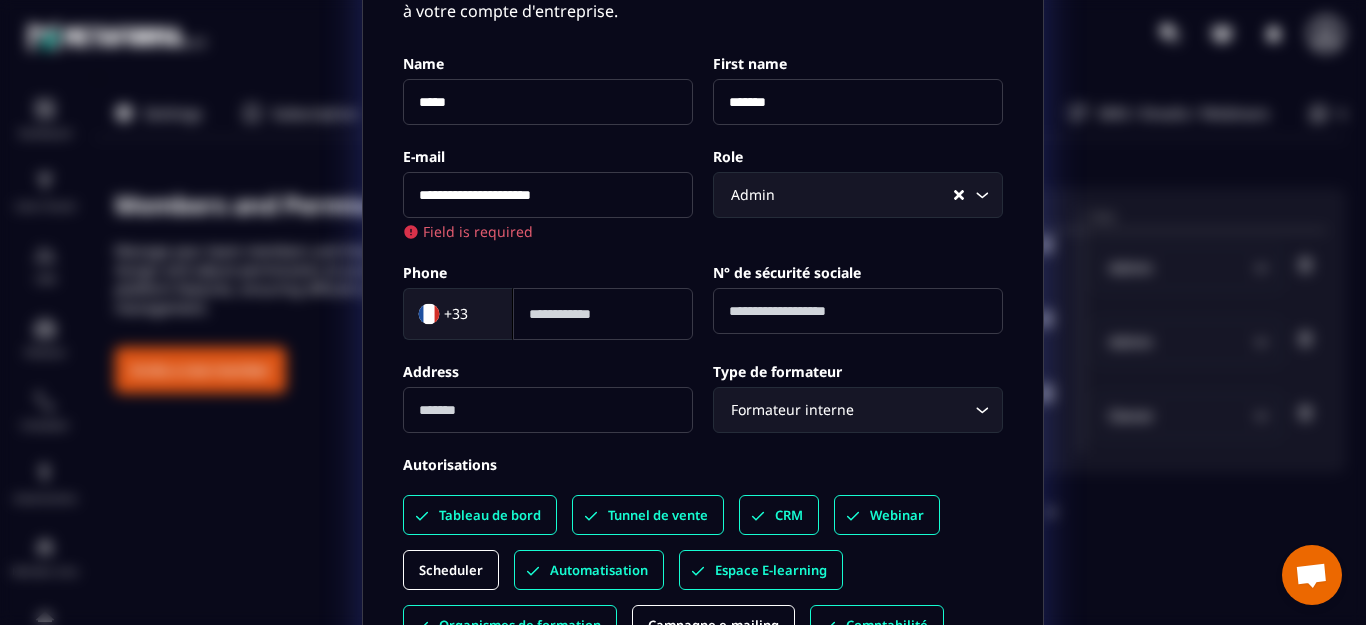 scroll, scrollTop: 200, scrollLeft: 0, axis: vertical 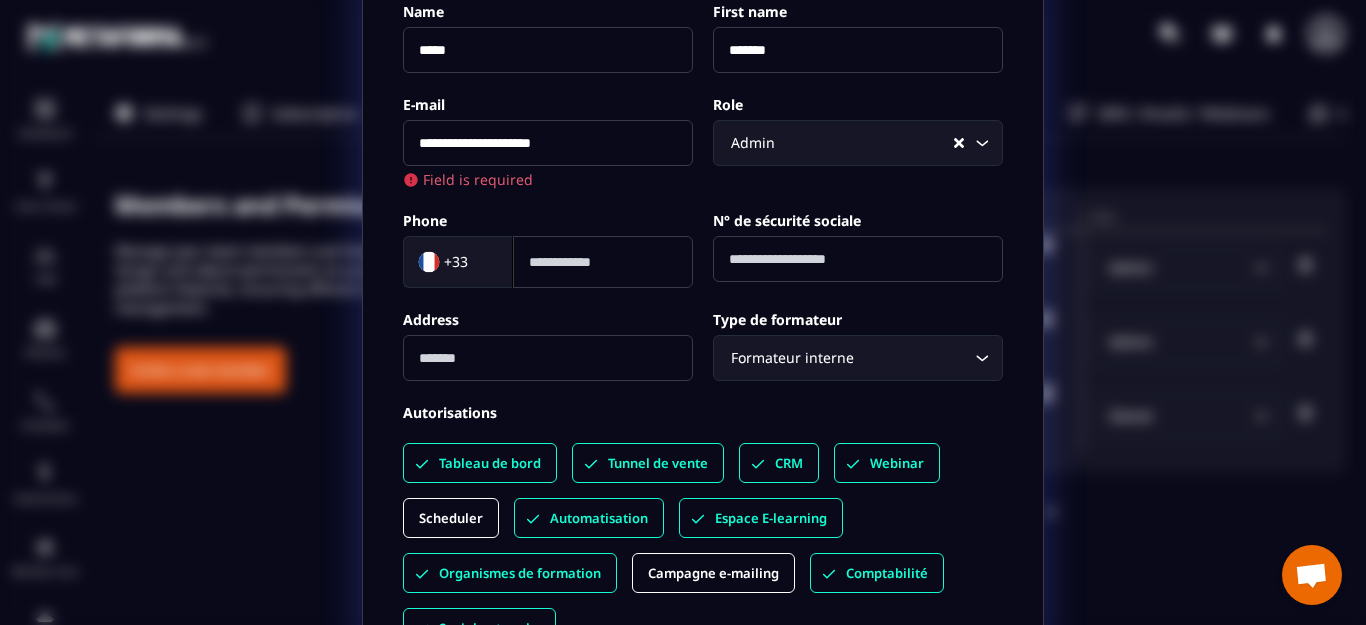 type on "**********" 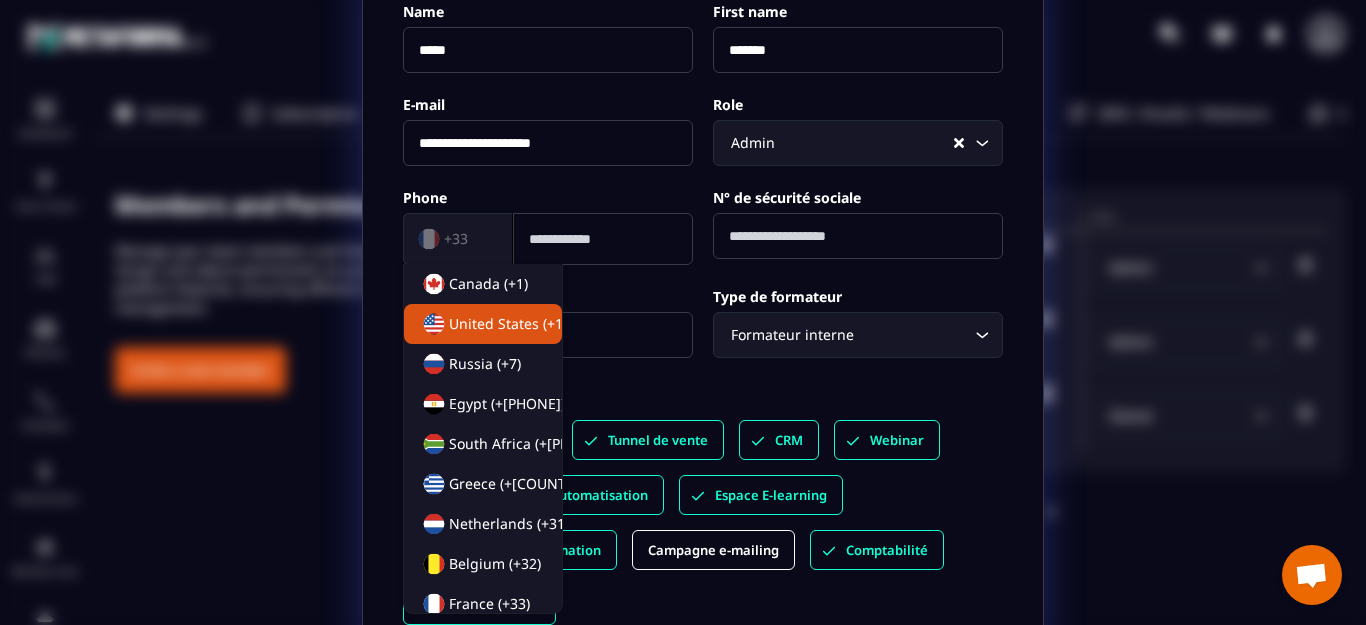 drag, startPoint x: 445, startPoint y: 327, endPoint x: 447, endPoint y: 299, distance: 28.071337 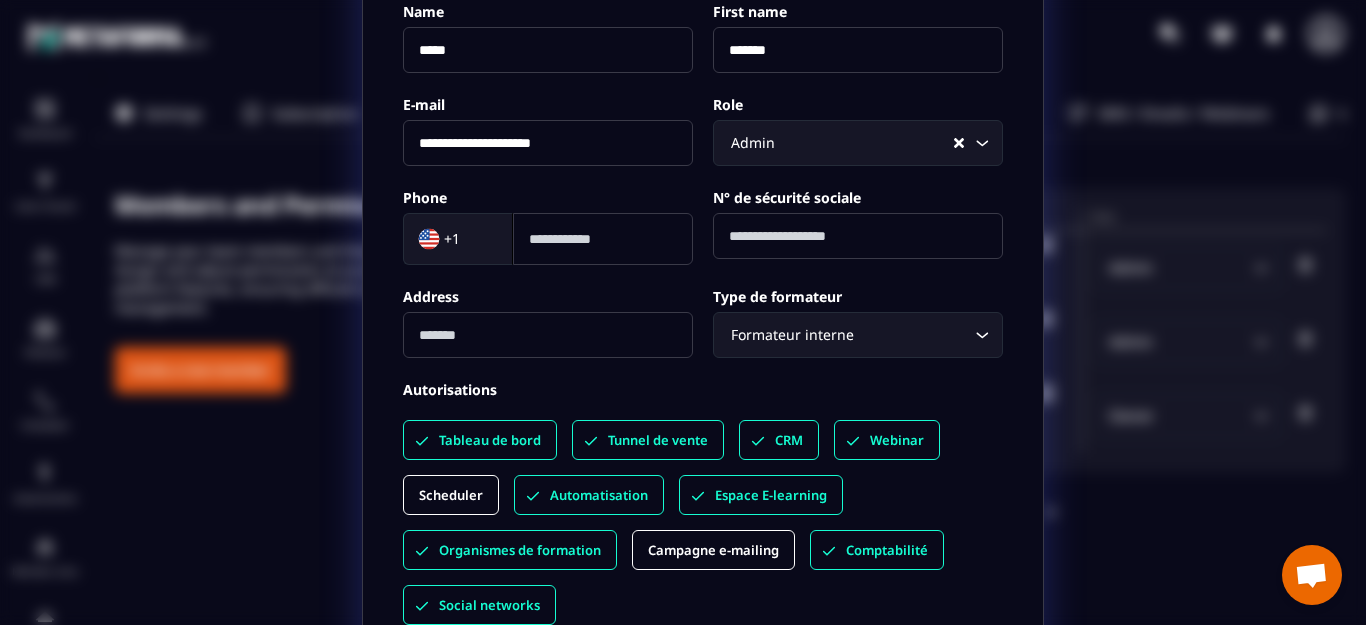 click at bounding box center [603, 239] 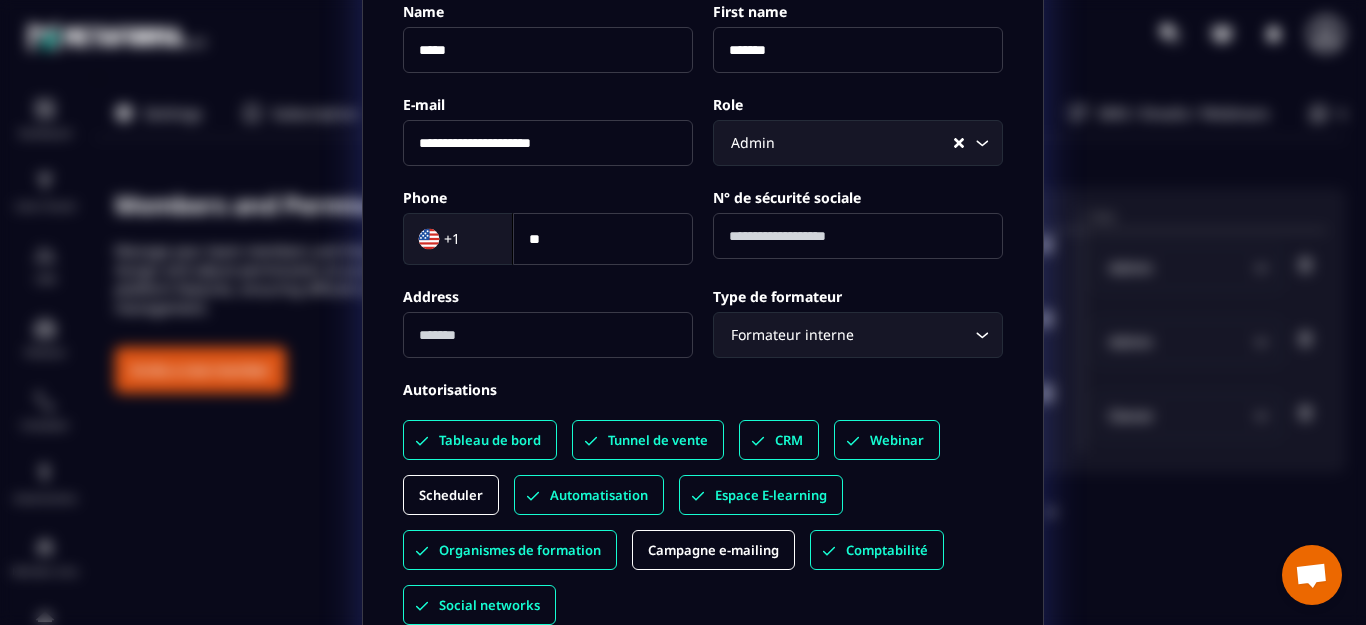 type on "*" 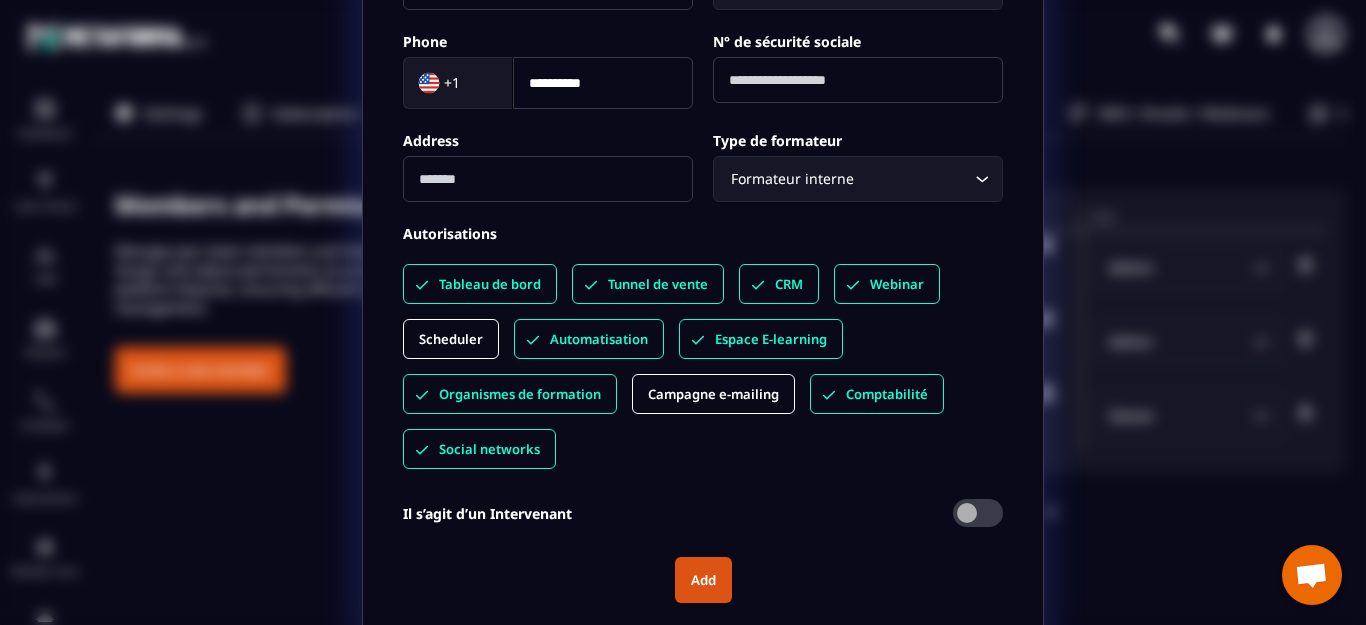 scroll, scrollTop: 385, scrollLeft: 0, axis: vertical 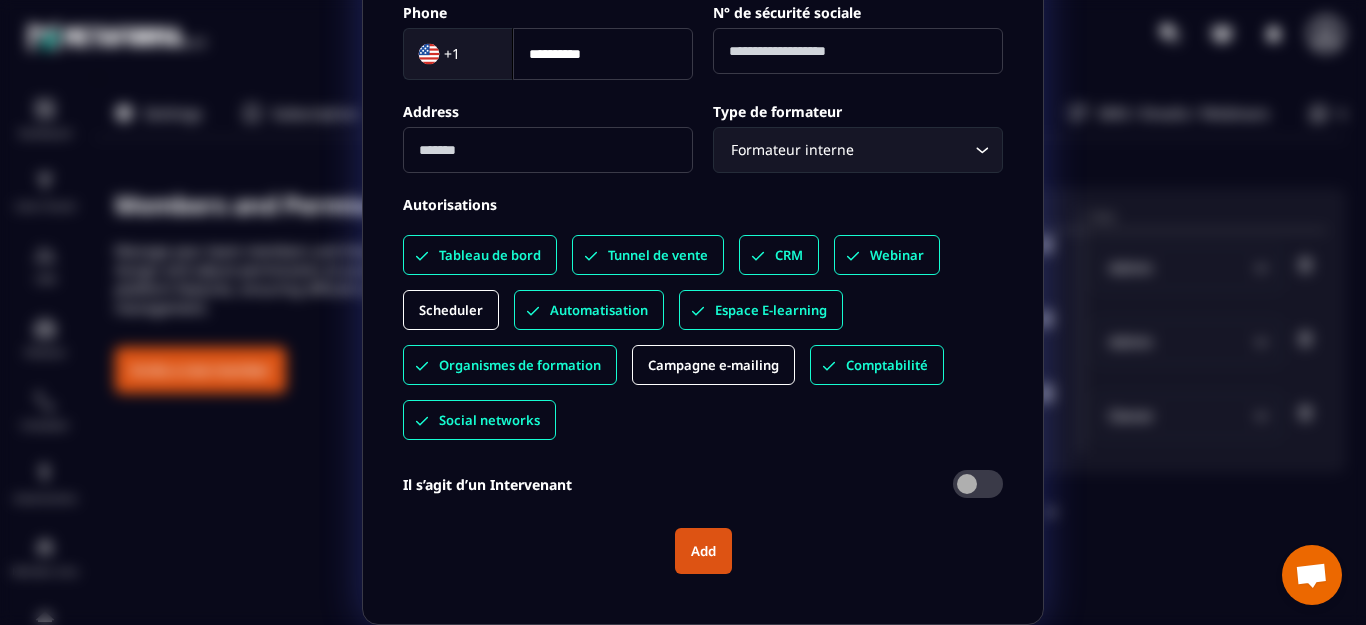 type on "**********" 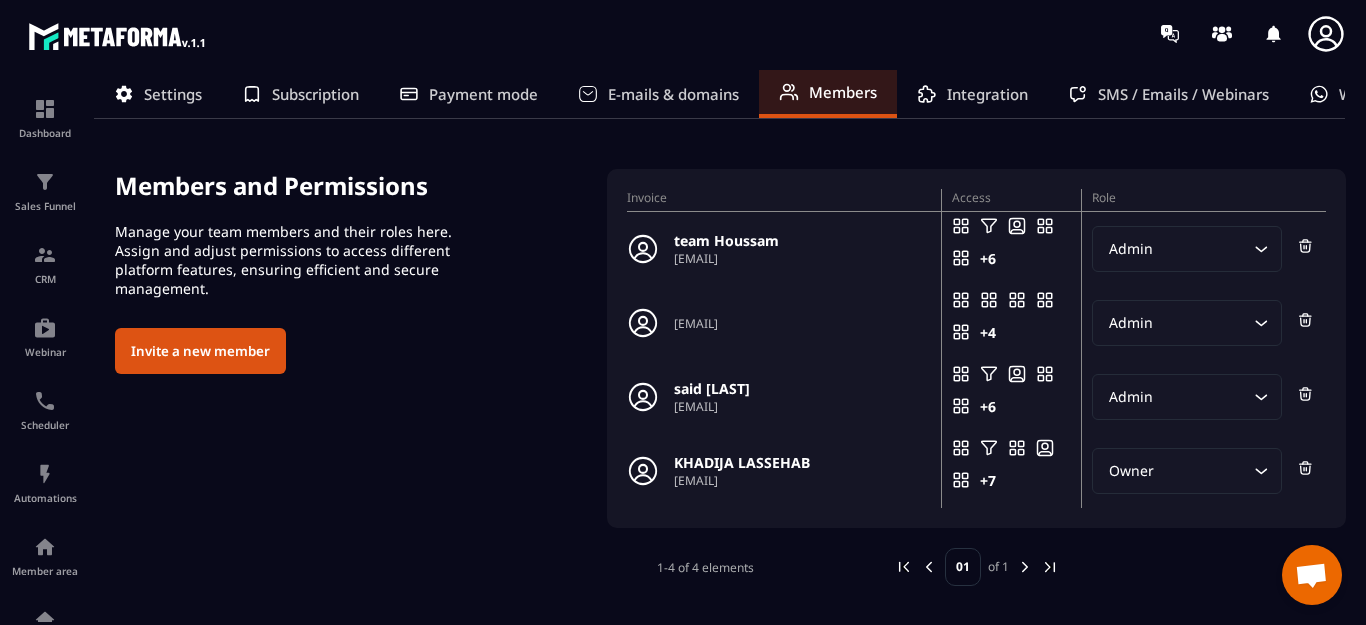 scroll, scrollTop: 0, scrollLeft: 0, axis: both 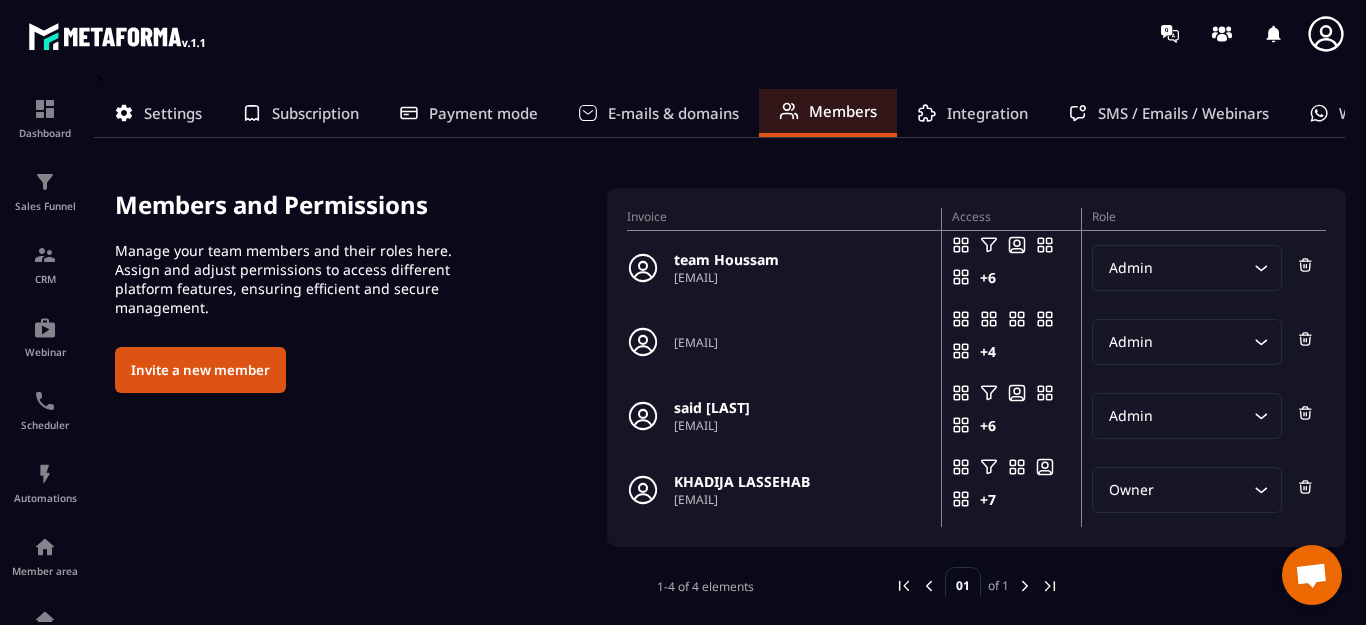 click on "Settings" at bounding box center [173, 113] 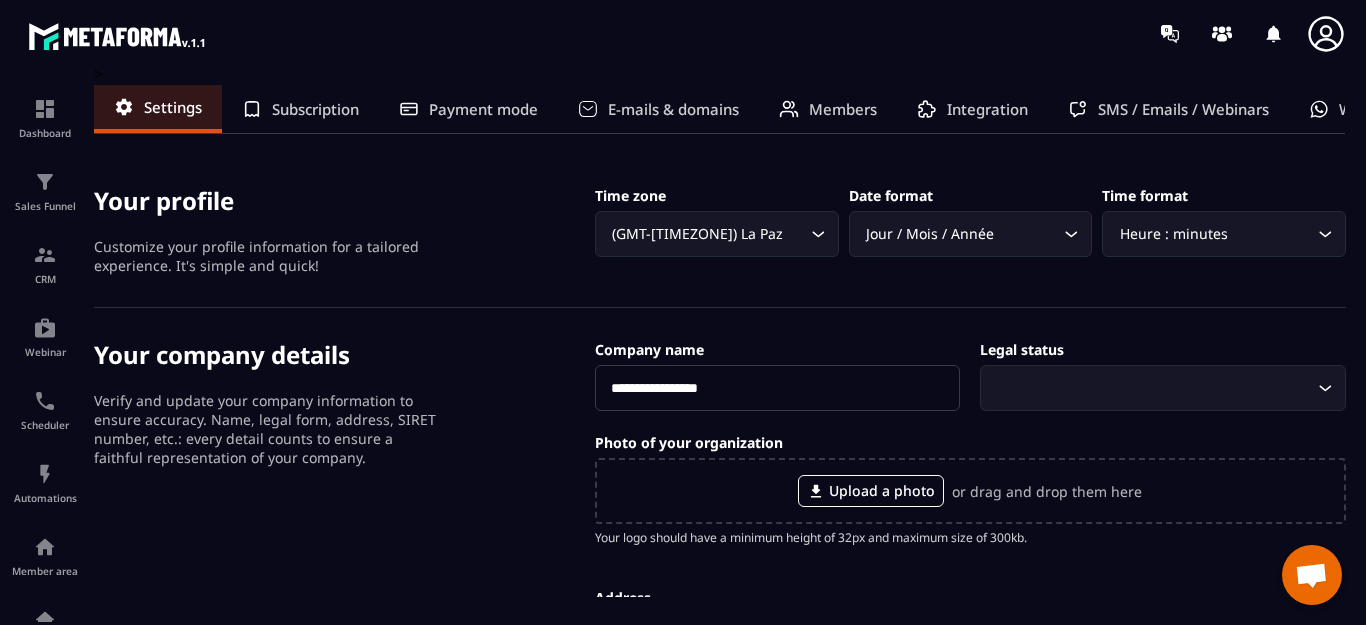 scroll, scrollTop: 0, scrollLeft: 0, axis: both 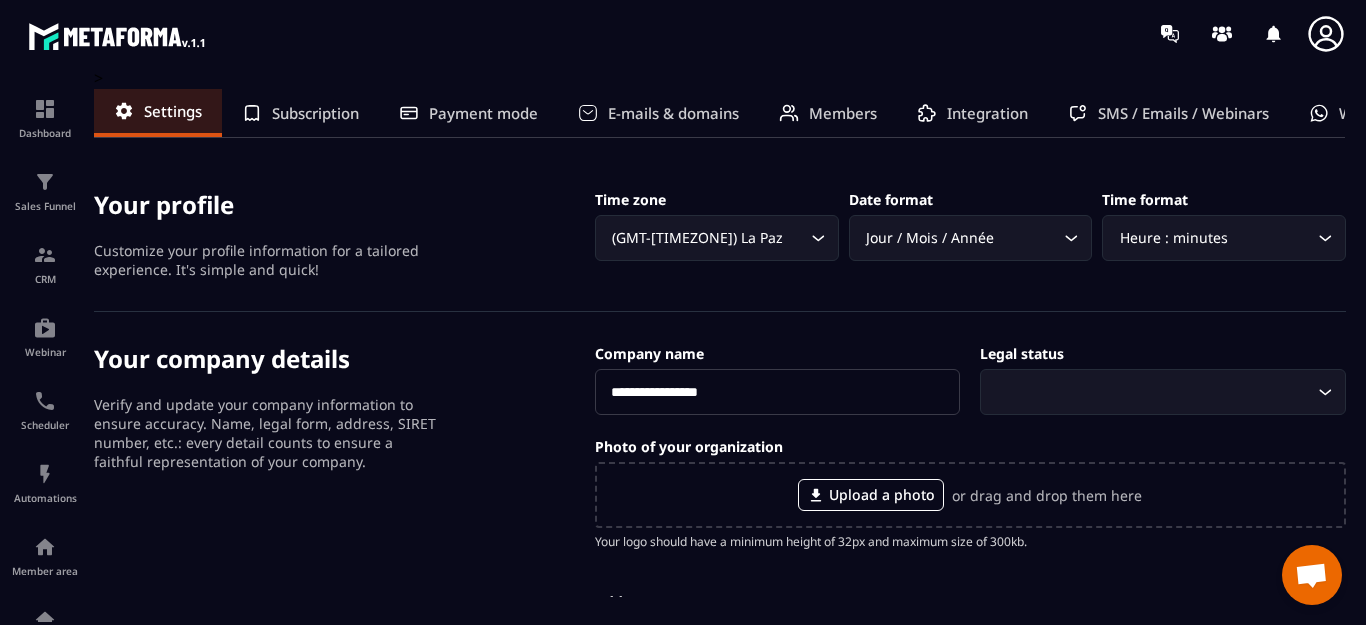 click on "Members" at bounding box center [843, 113] 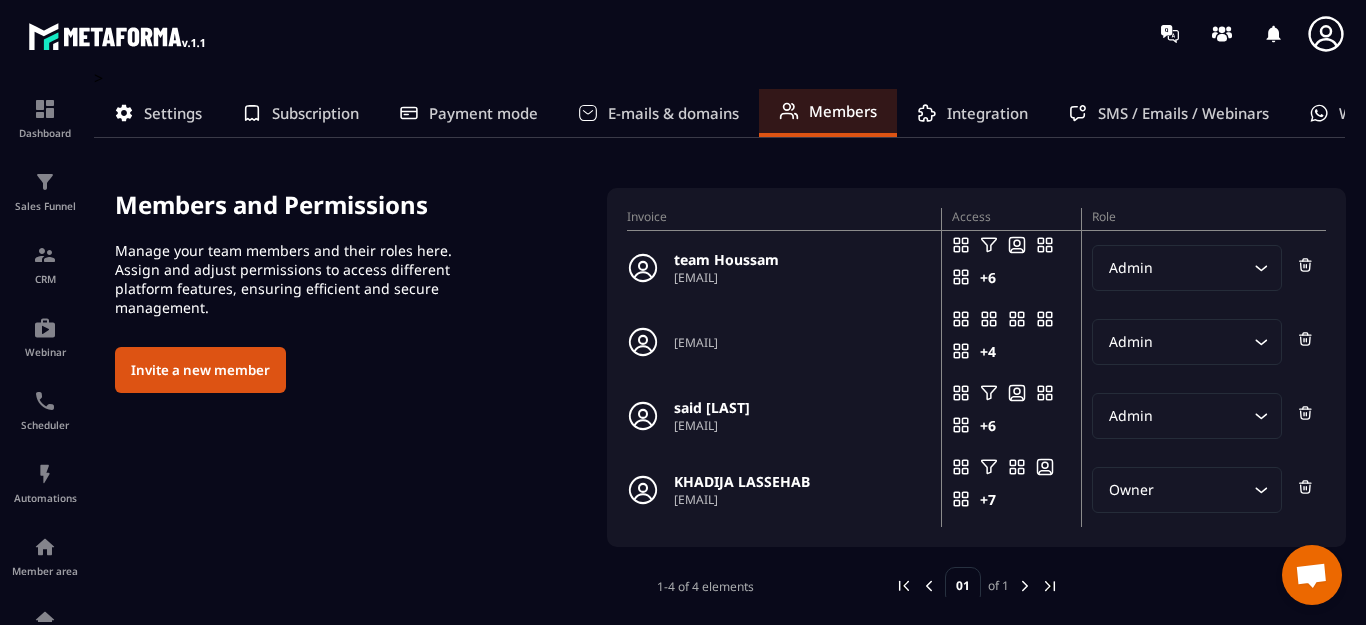 click on "Integration" at bounding box center (987, 113) 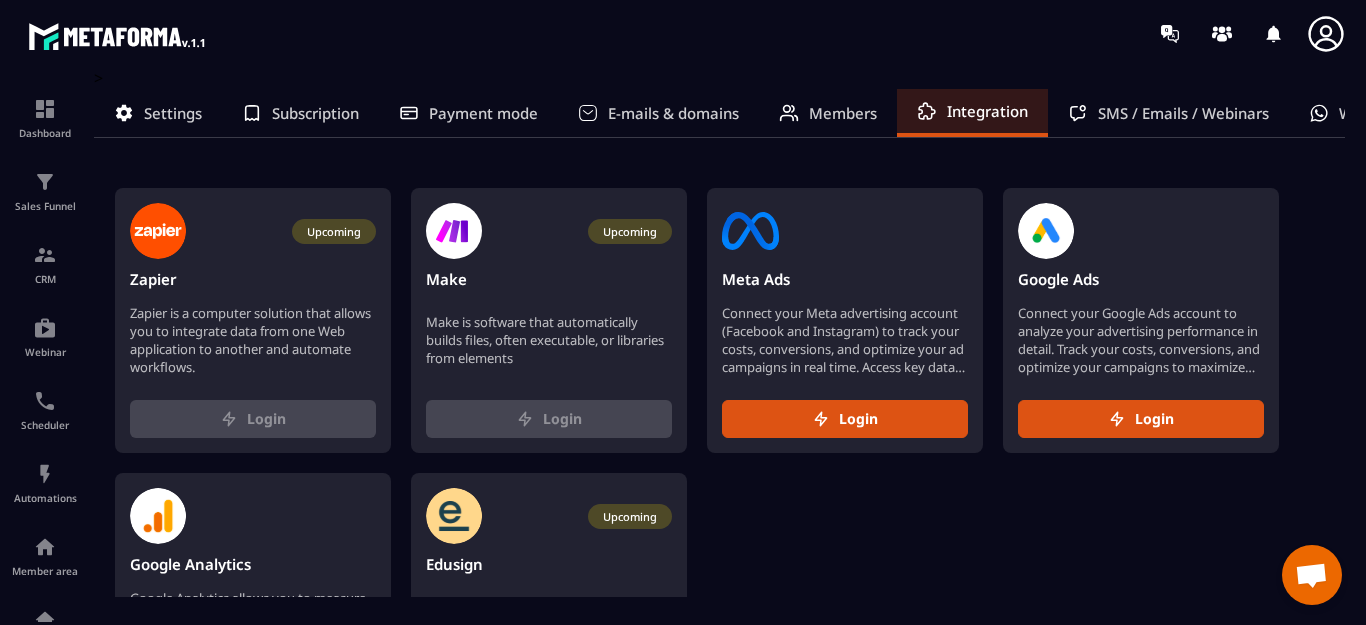 click on "SMS / Emails / Webinars" at bounding box center [1183, 113] 